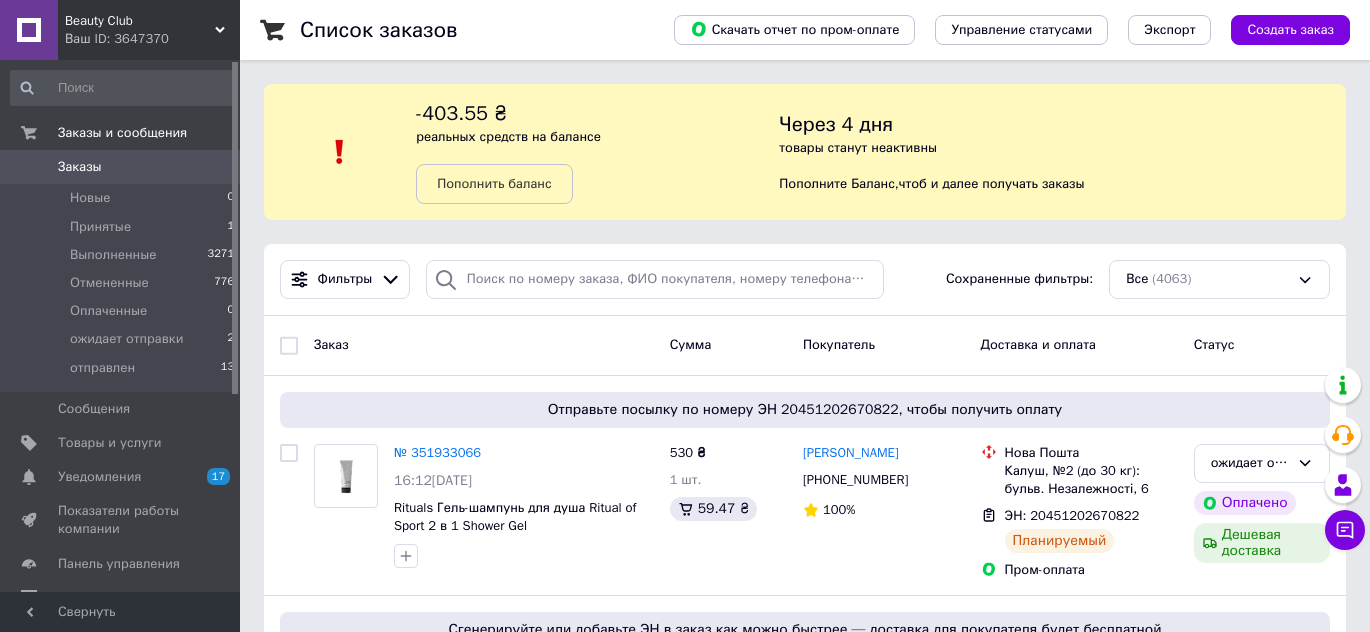 scroll, scrollTop: 272, scrollLeft: 0, axis: vertical 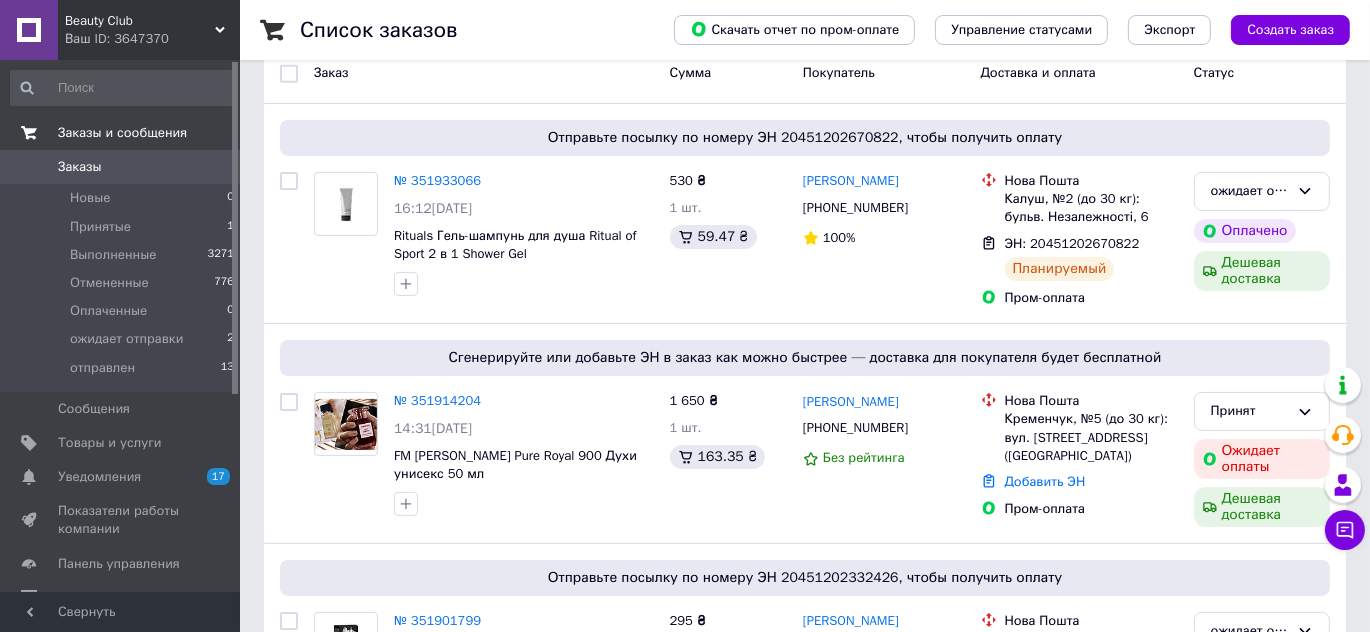 click on "Заказы и сообщения" at bounding box center (122, 133) 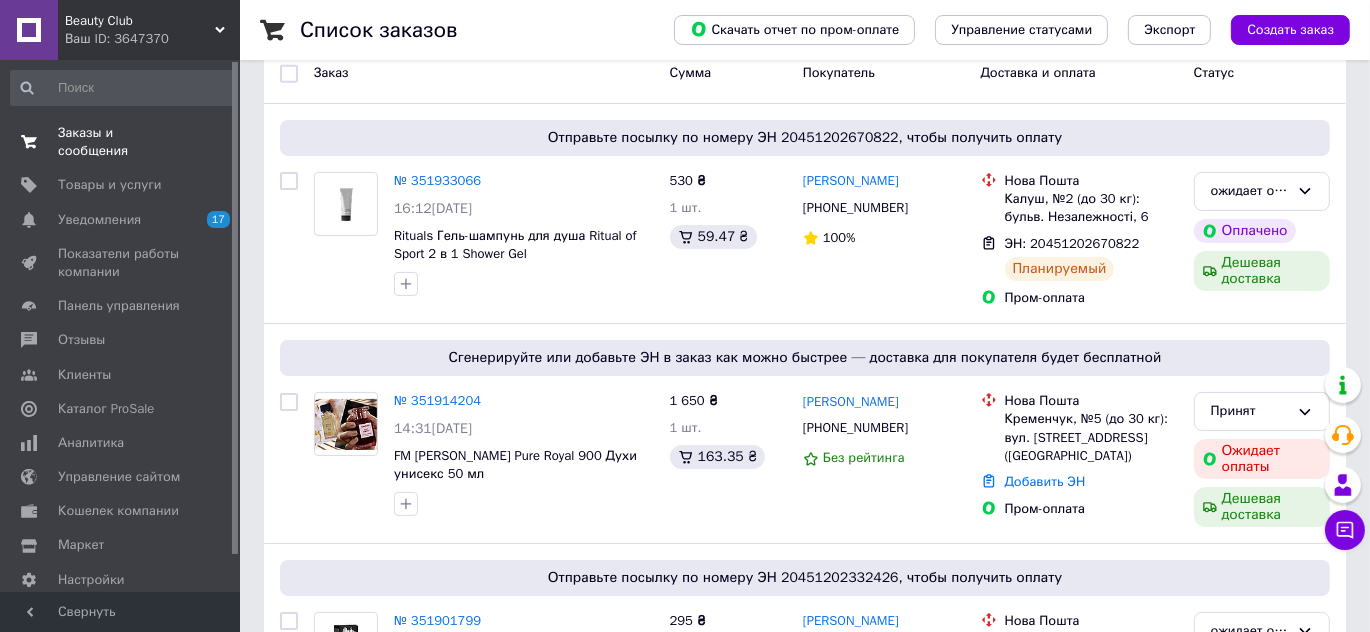 click on "Заказы и сообщения" at bounding box center (121, 142) 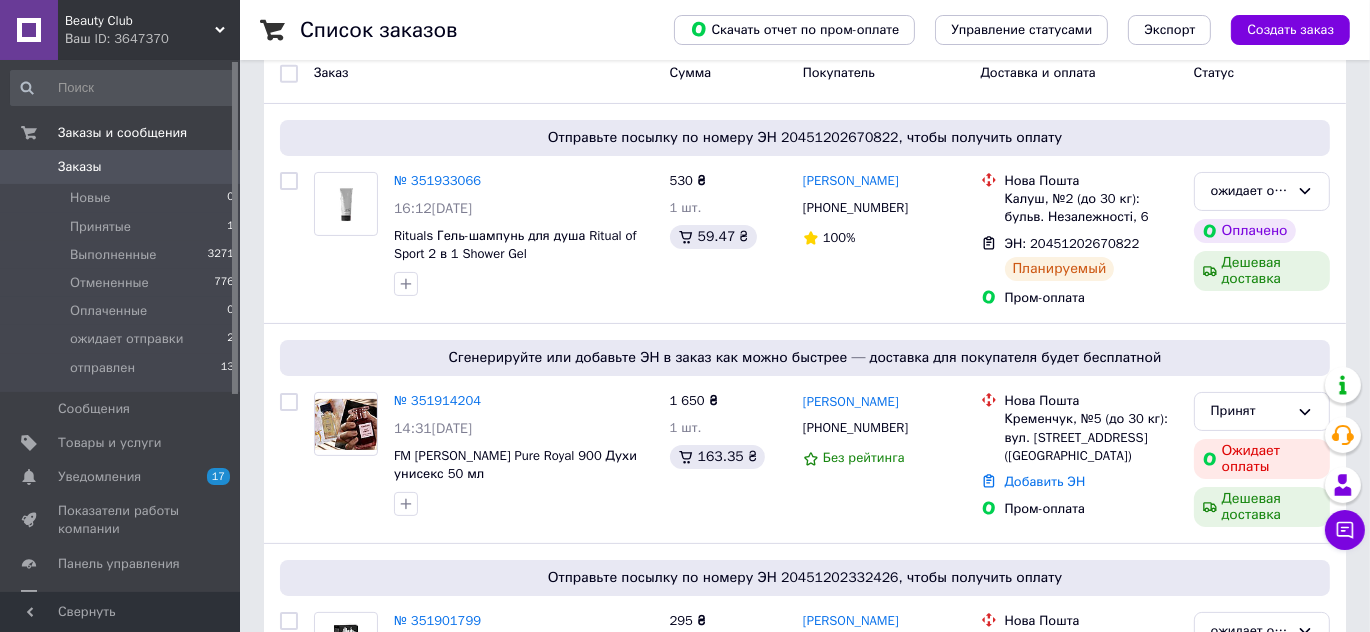 click on "Заказы" at bounding box center (80, 167) 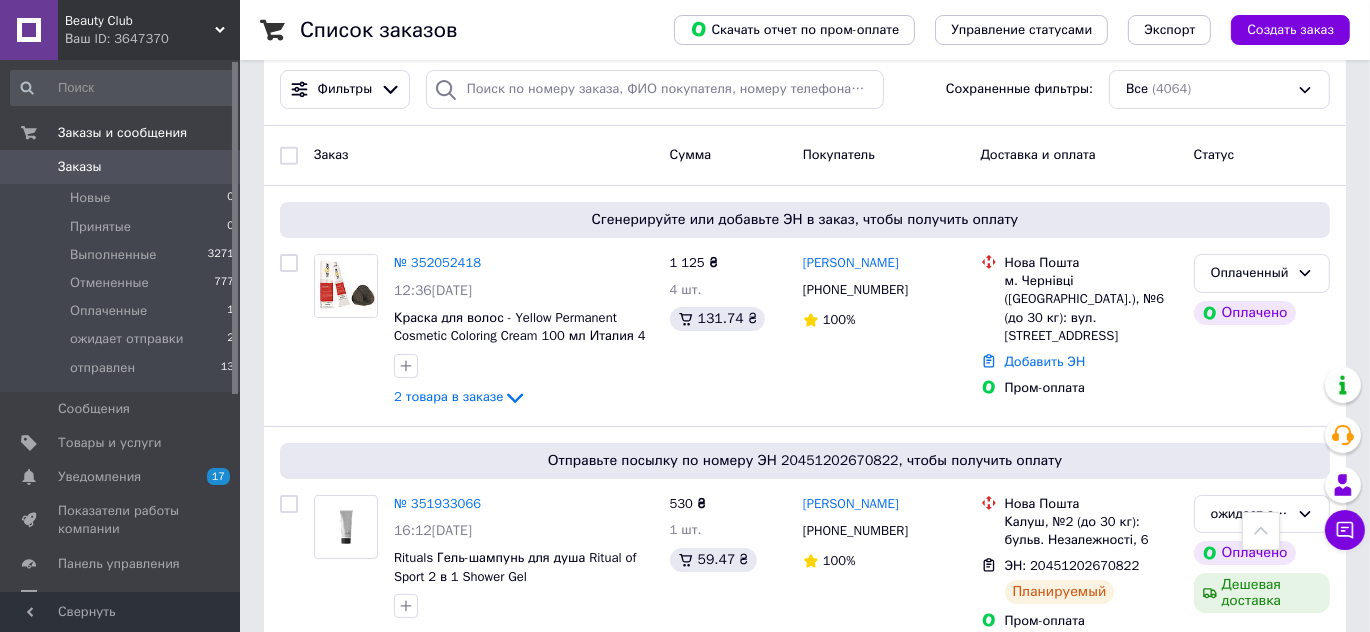 scroll, scrollTop: 181, scrollLeft: 0, axis: vertical 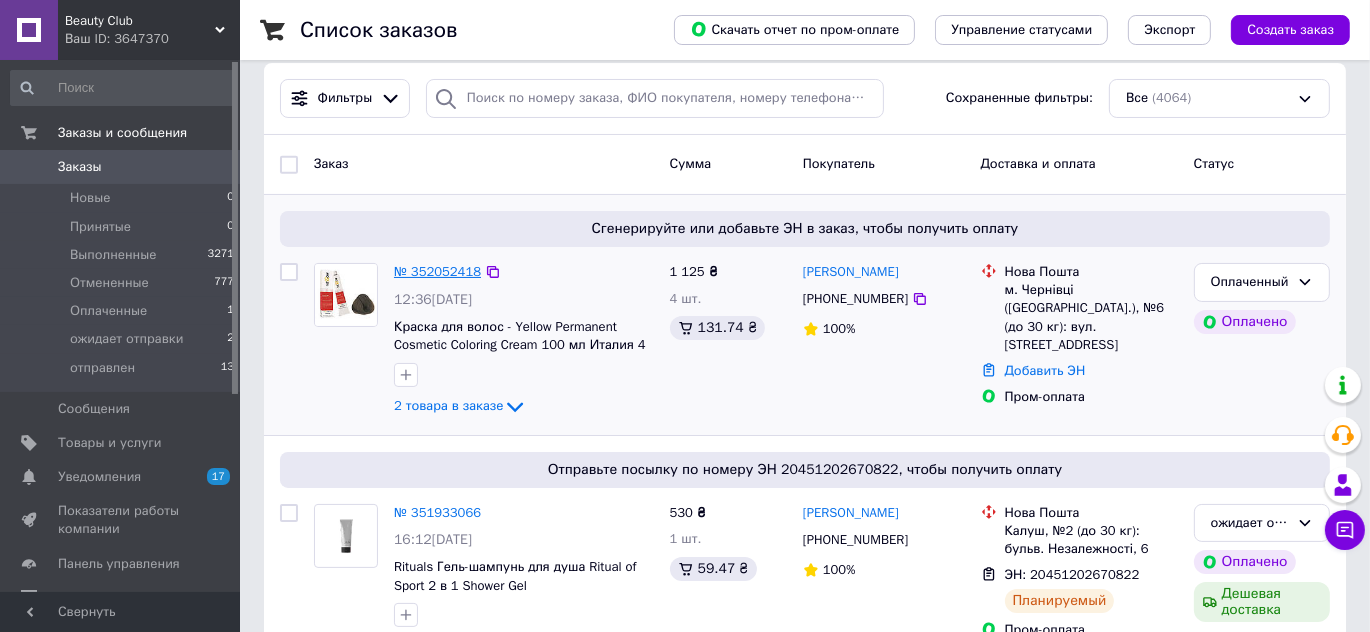 click on "№ 352052418" at bounding box center [437, 271] 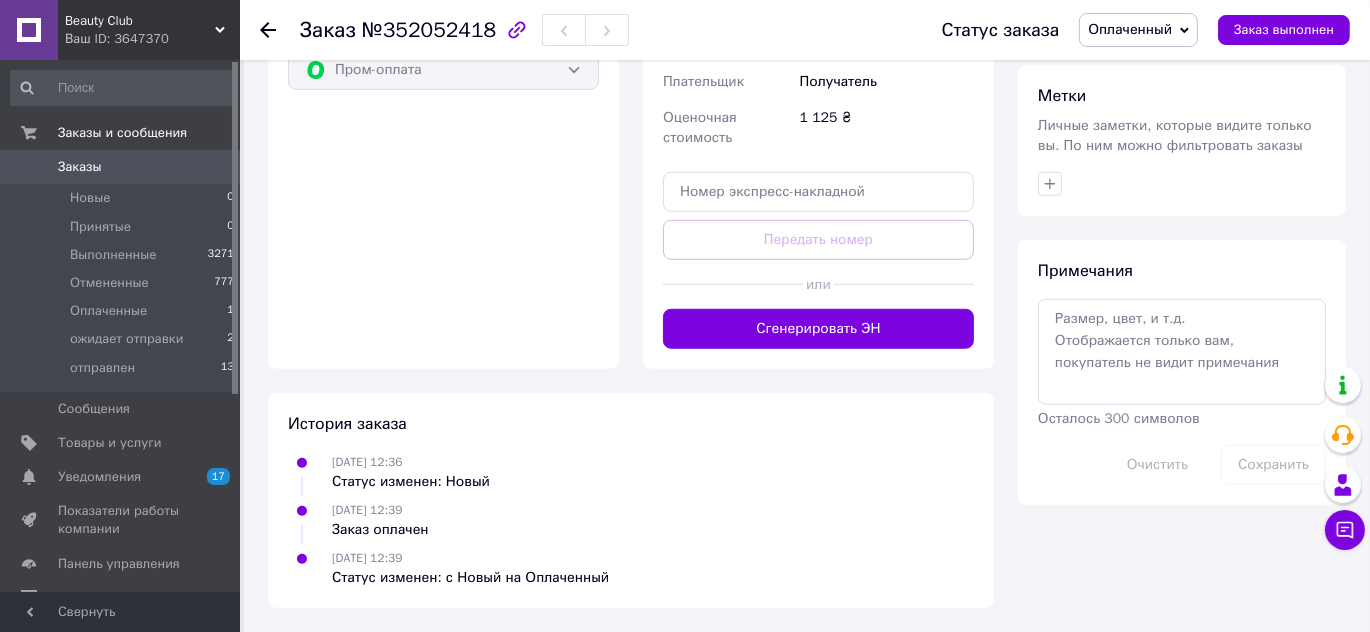 scroll, scrollTop: 1818, scrollLeft: 0, axis: vertical 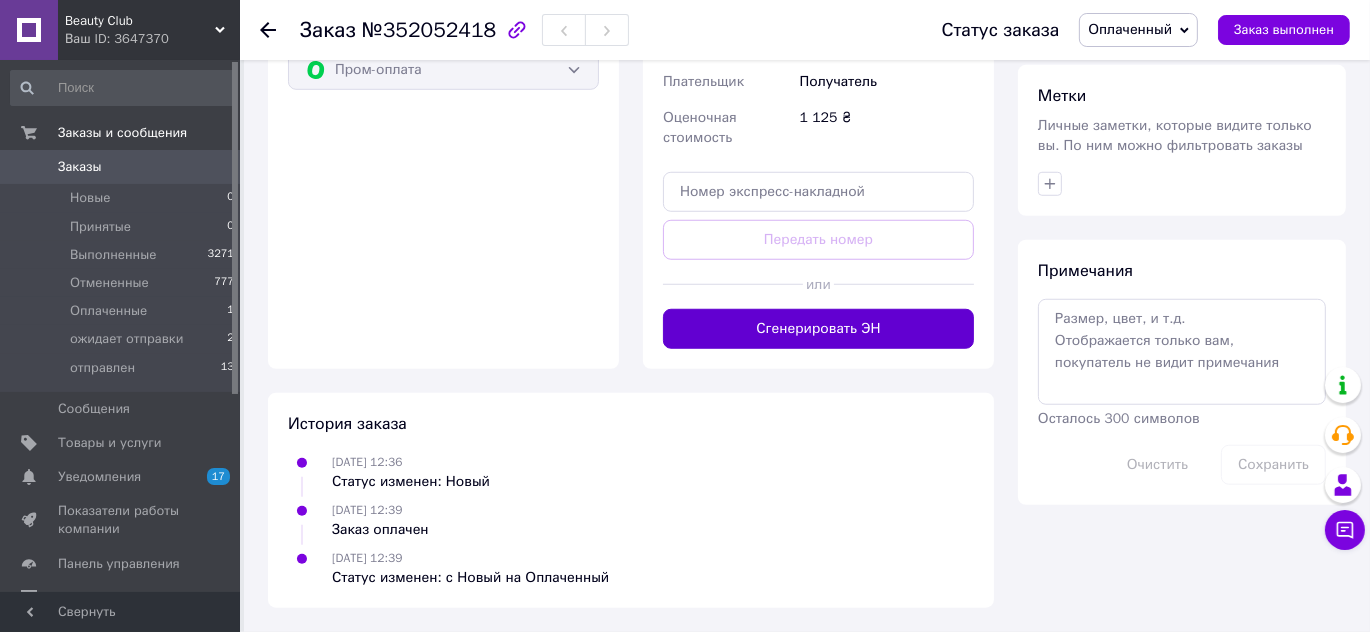 click on "Сгенерировать ЭН" at bounding box center (818, 329) 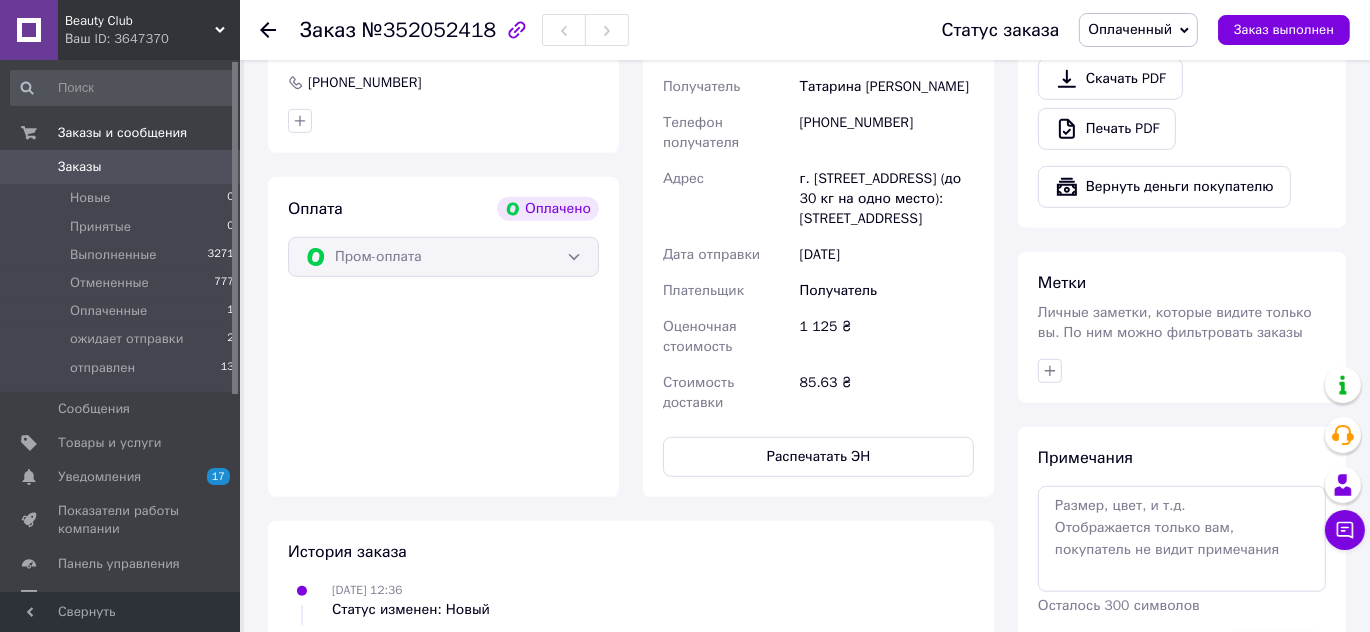scroll, scrollTop: 1181, scrollLeft: 0, axis: vertical 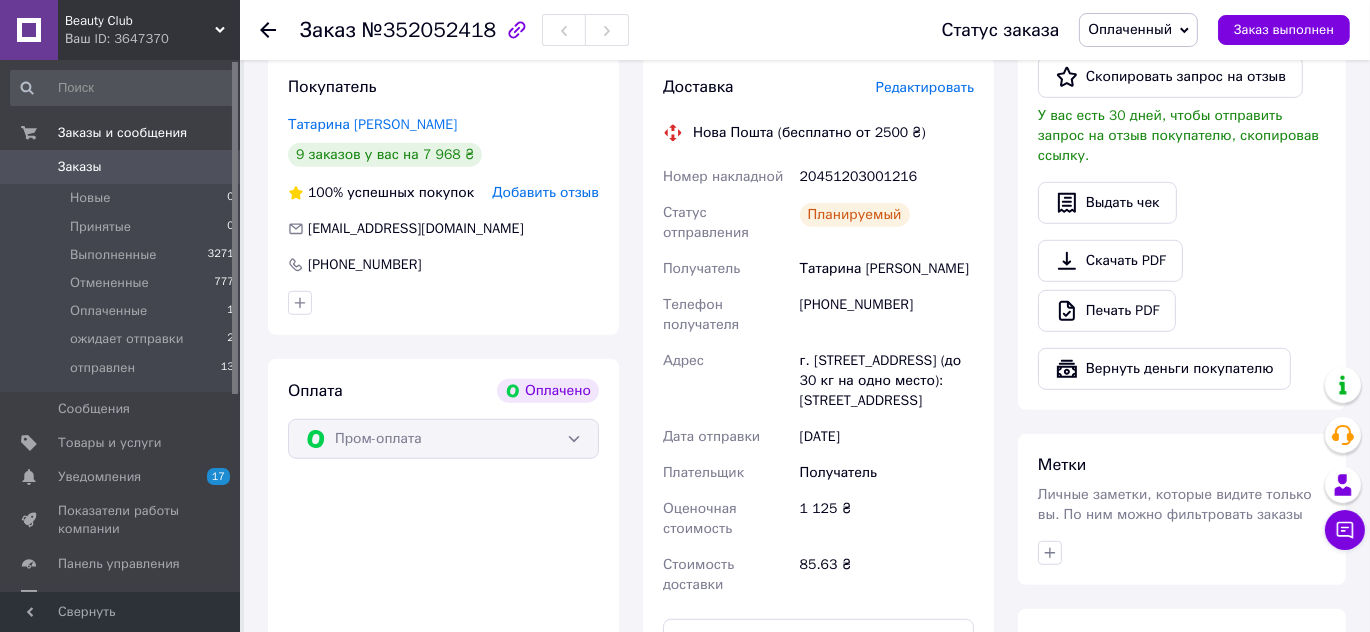 click 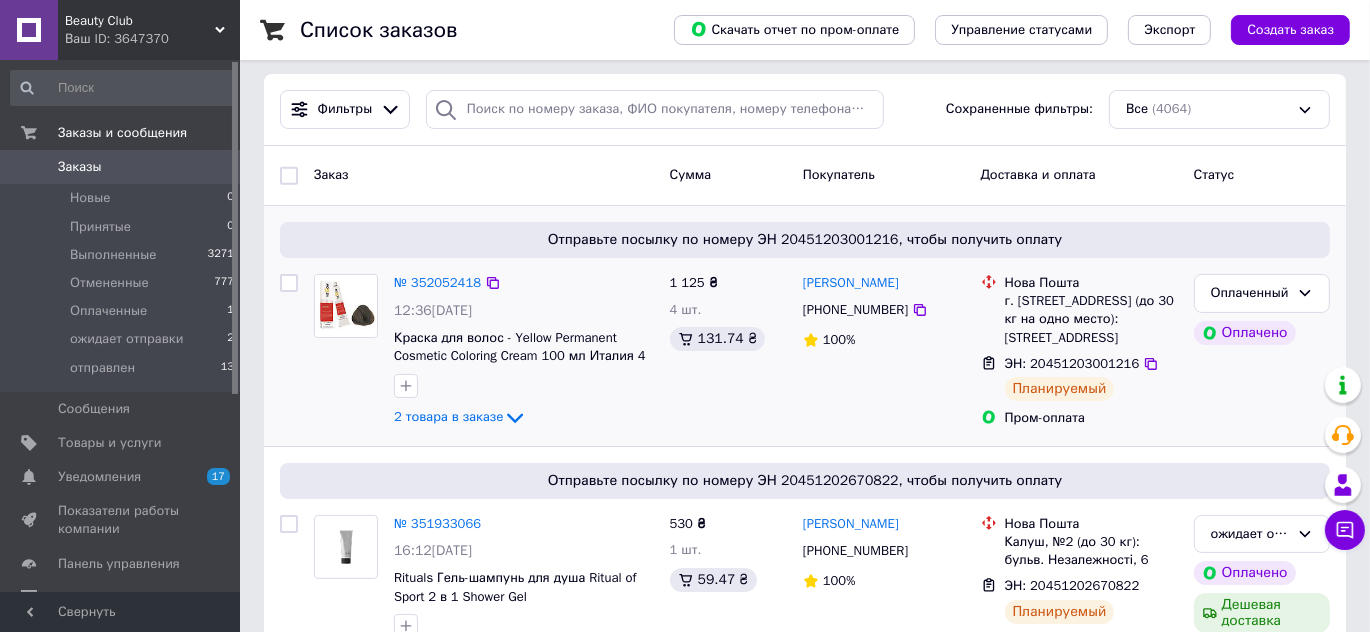 scroll, scrollTop: 181, scrollLeft: 0, axis: vertical 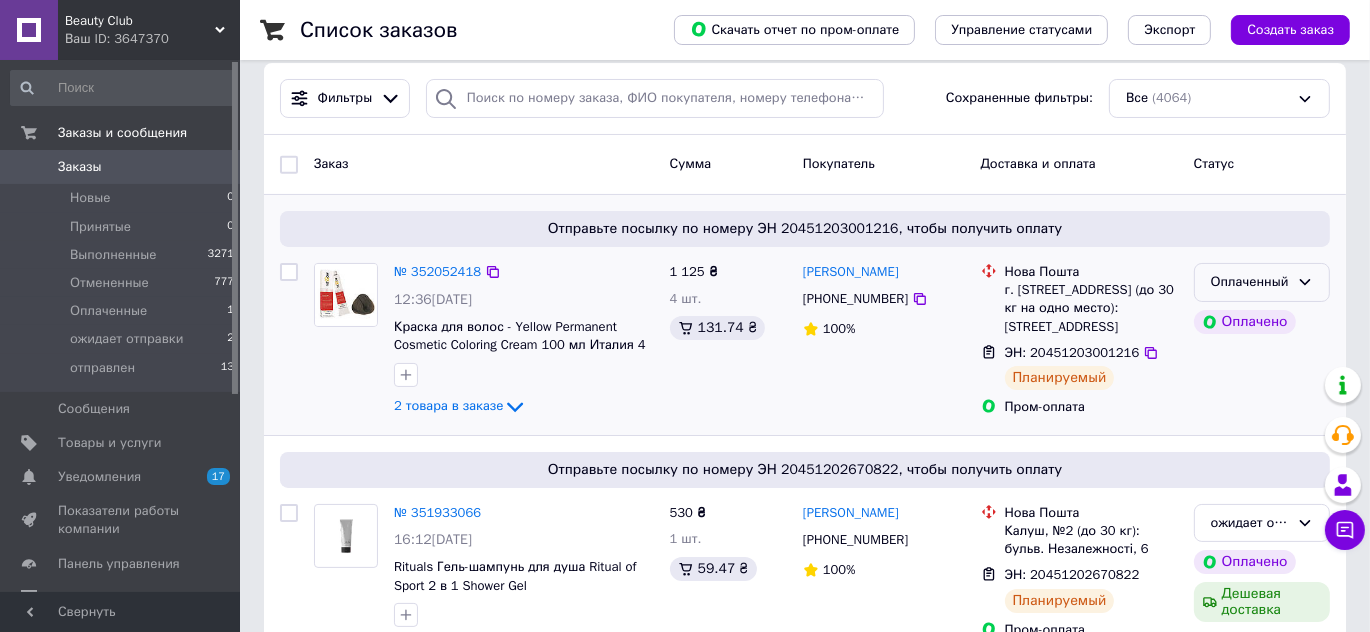 click 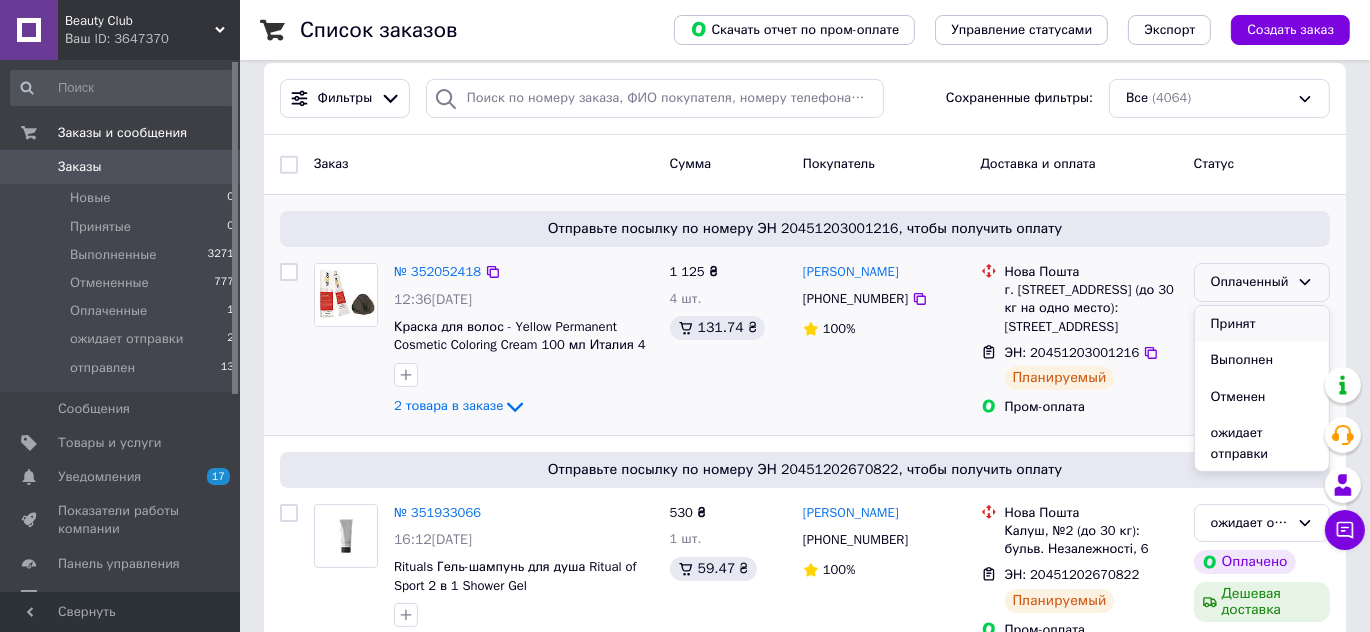 click on "Принят" at bounding box center (1262, 324) 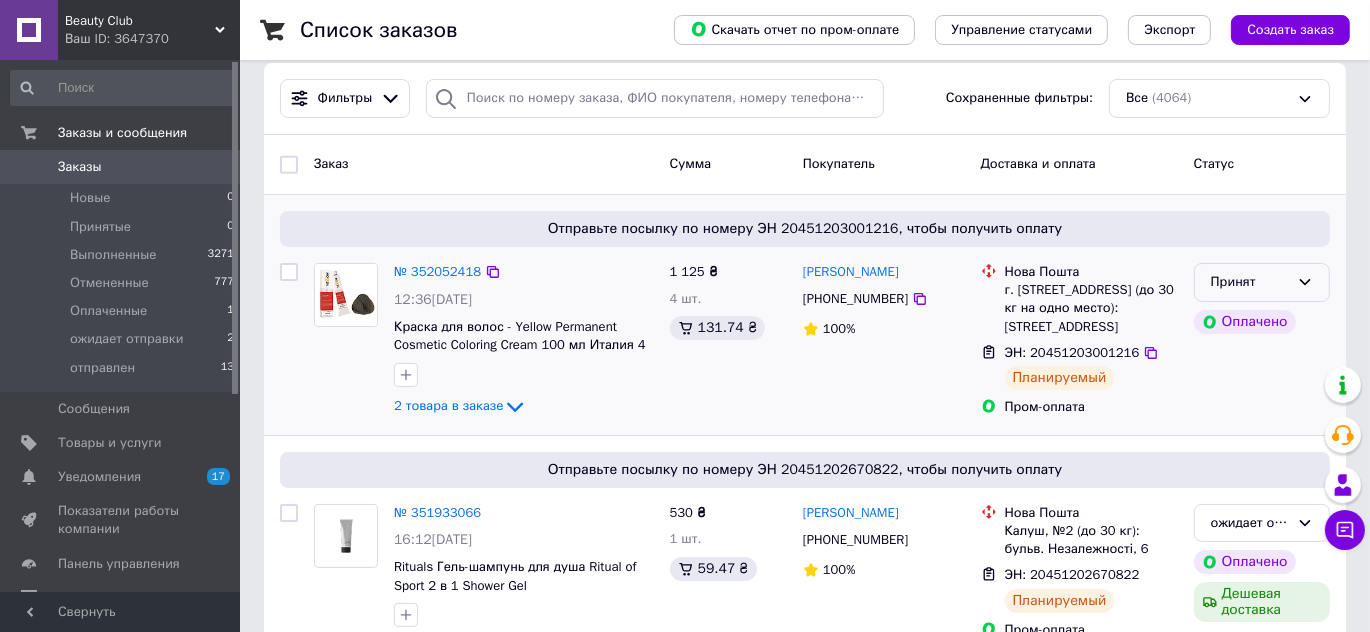 click 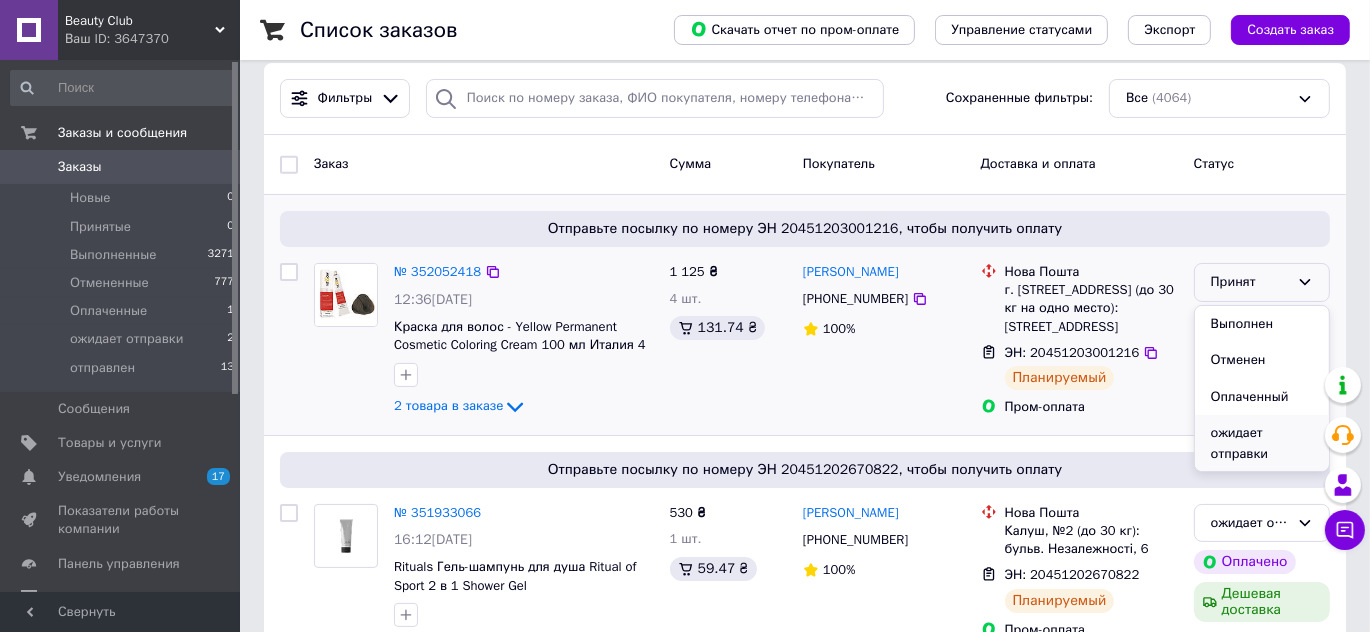 click on "ожидает отправки" at bounding box center (1262, 443) 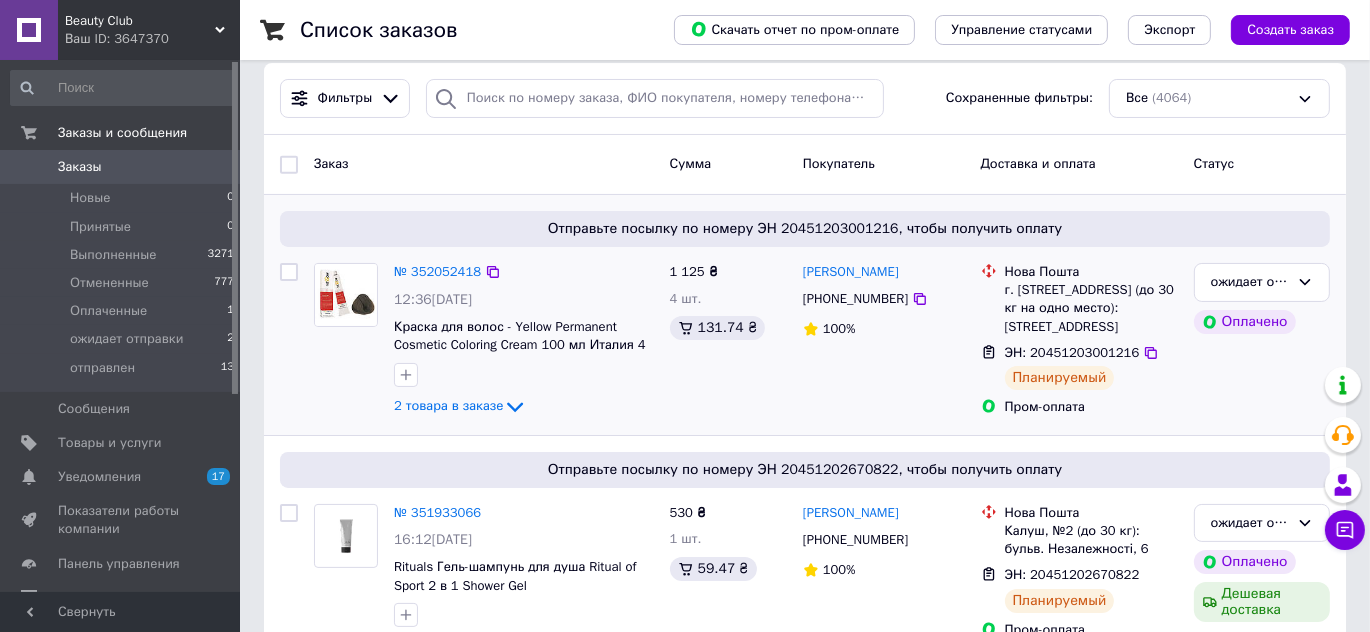 click on "№ 352052418" at bounding box center [437, 271] 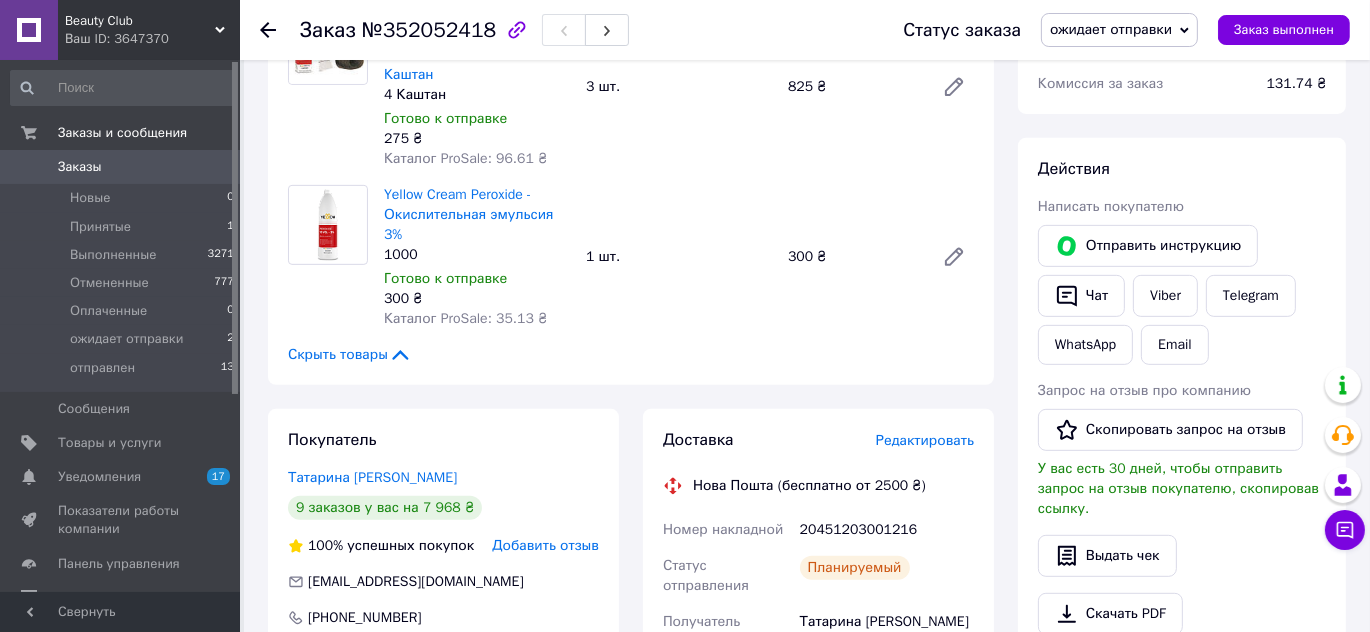 scroll, scrollTop: 818, scrollLeft: 0, axis: vertical 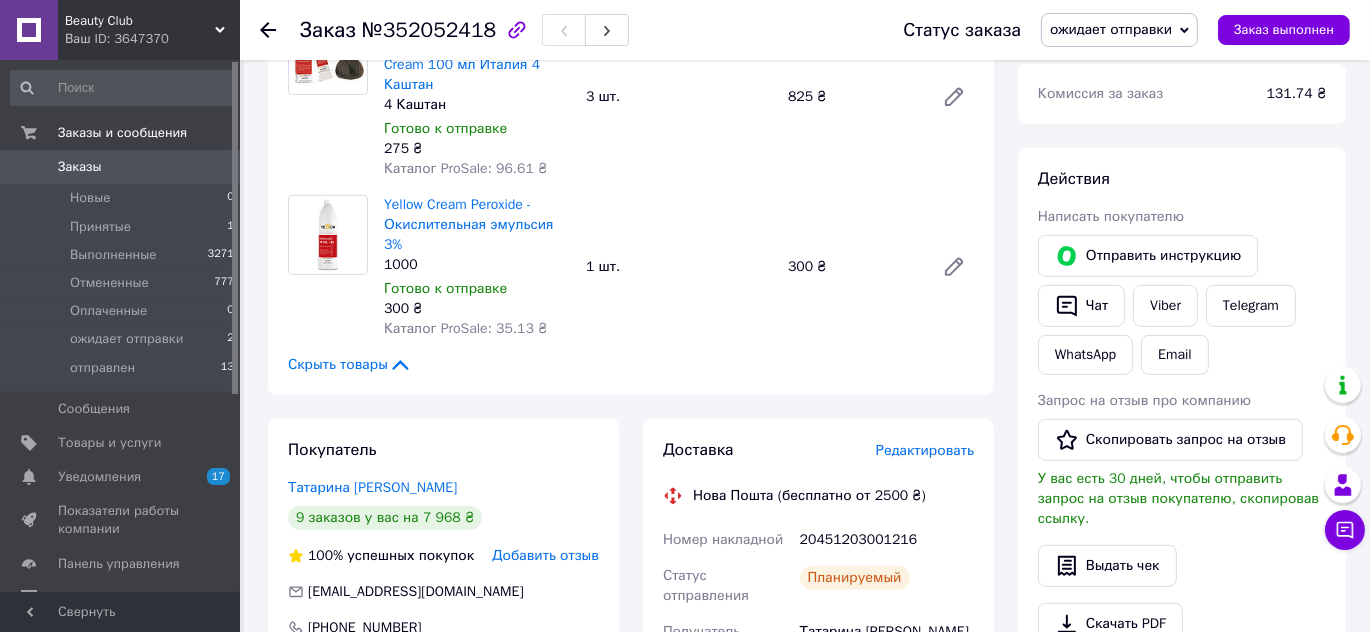 click 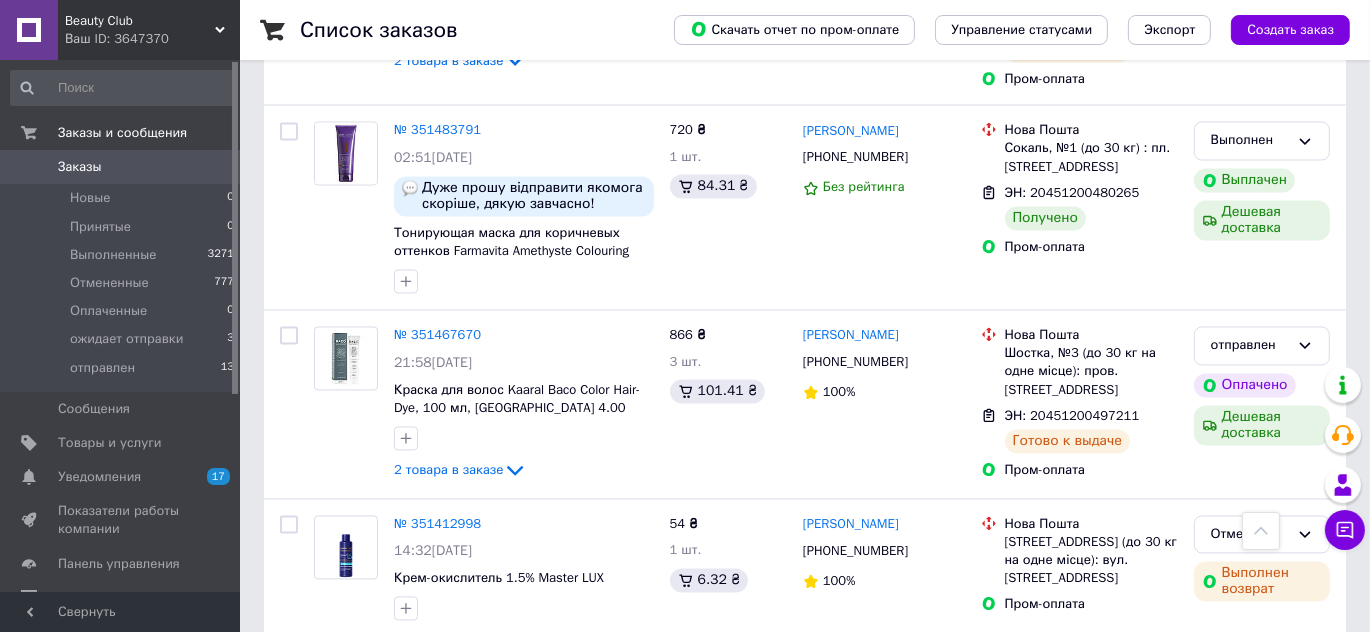 scroll, scrollTop: 3953, scrollLeft: 0, axis: vertical 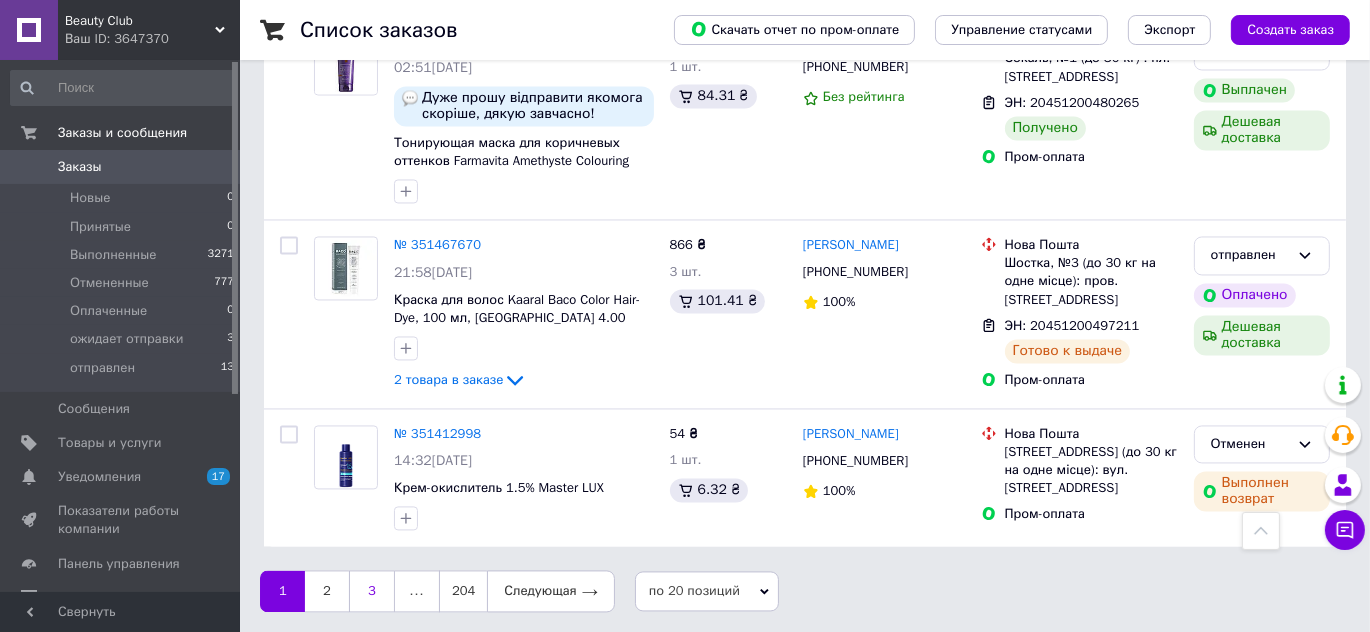 click on "3" at bounding box center [372, 591] 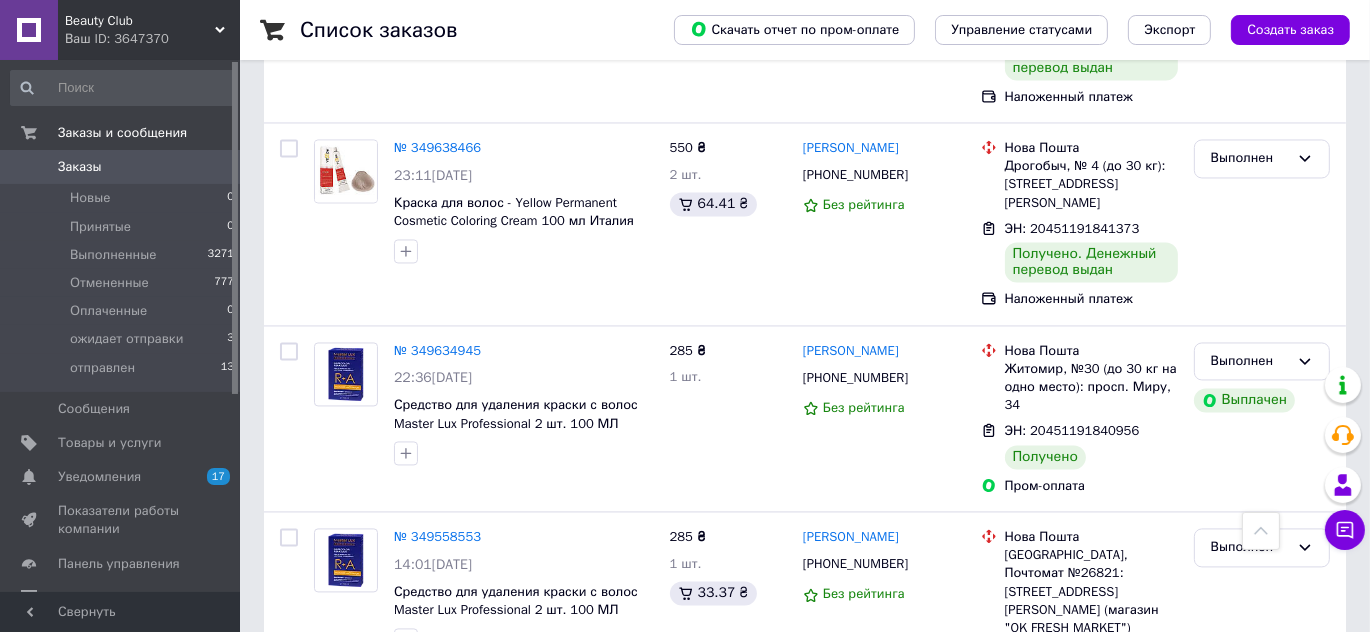 scroll, scrollTop: 4025, scrollLeft: 0, axis: vertical 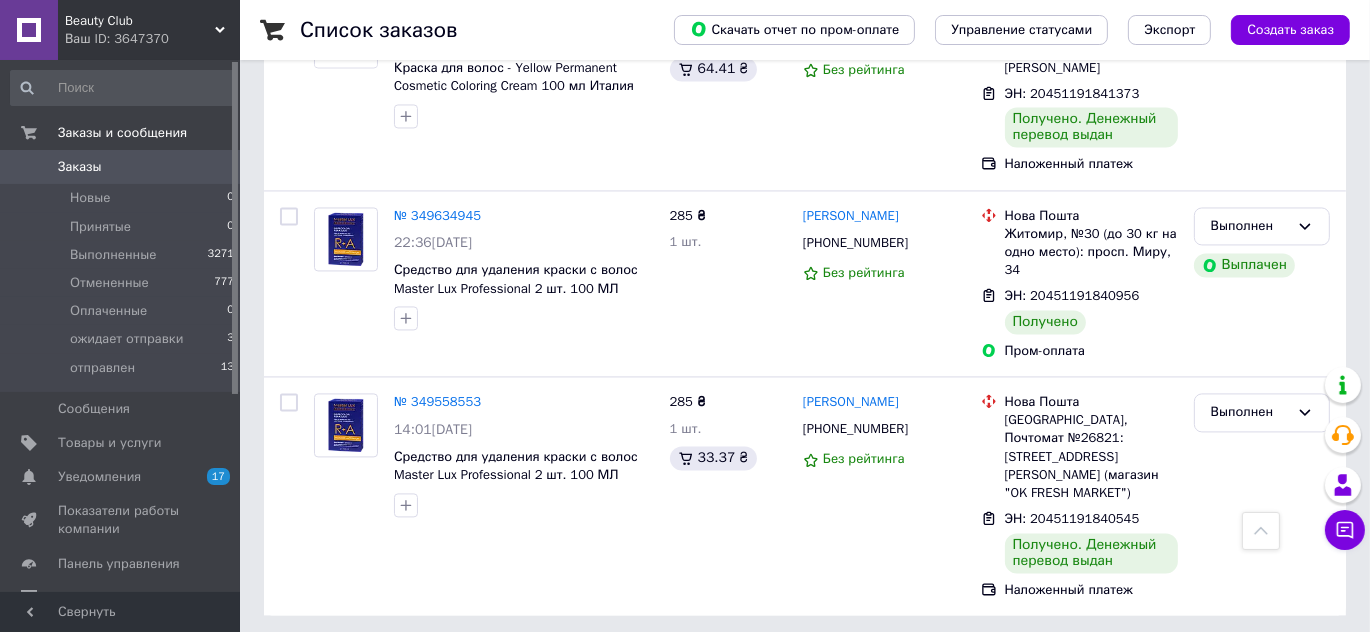click on "5" at bounding box center [595, 660] 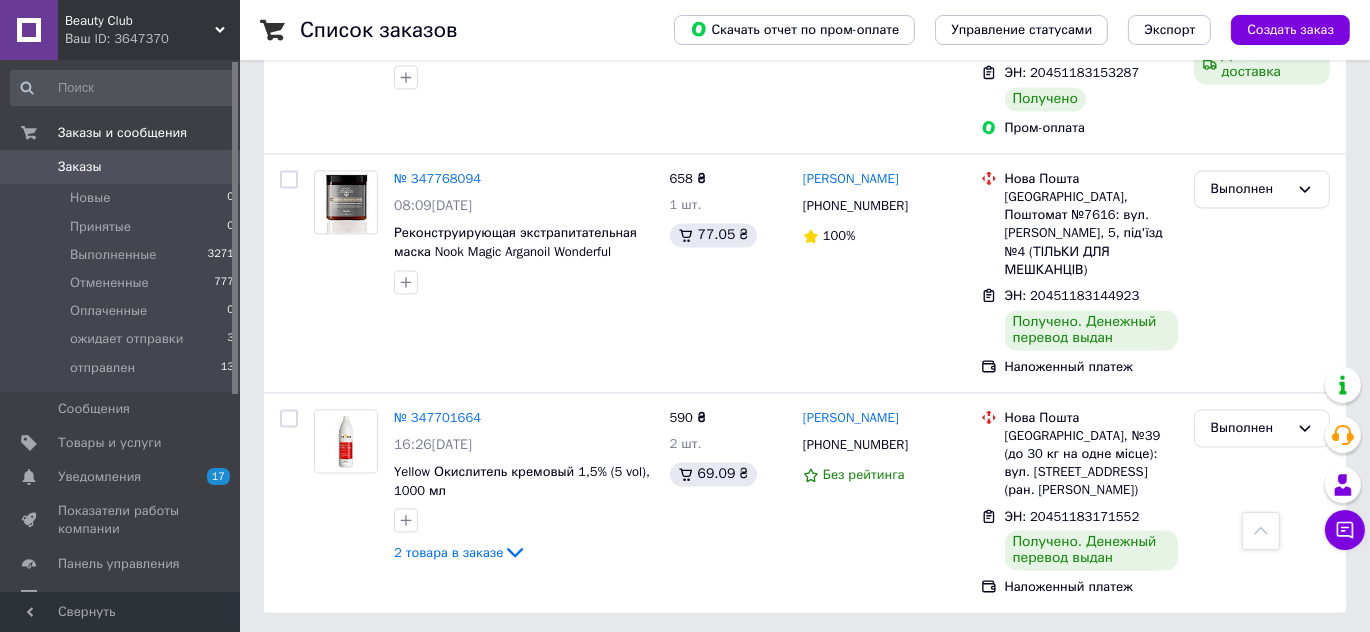 scroll, scrollTop: 3944, scrollLeft: 0, axis: vertical 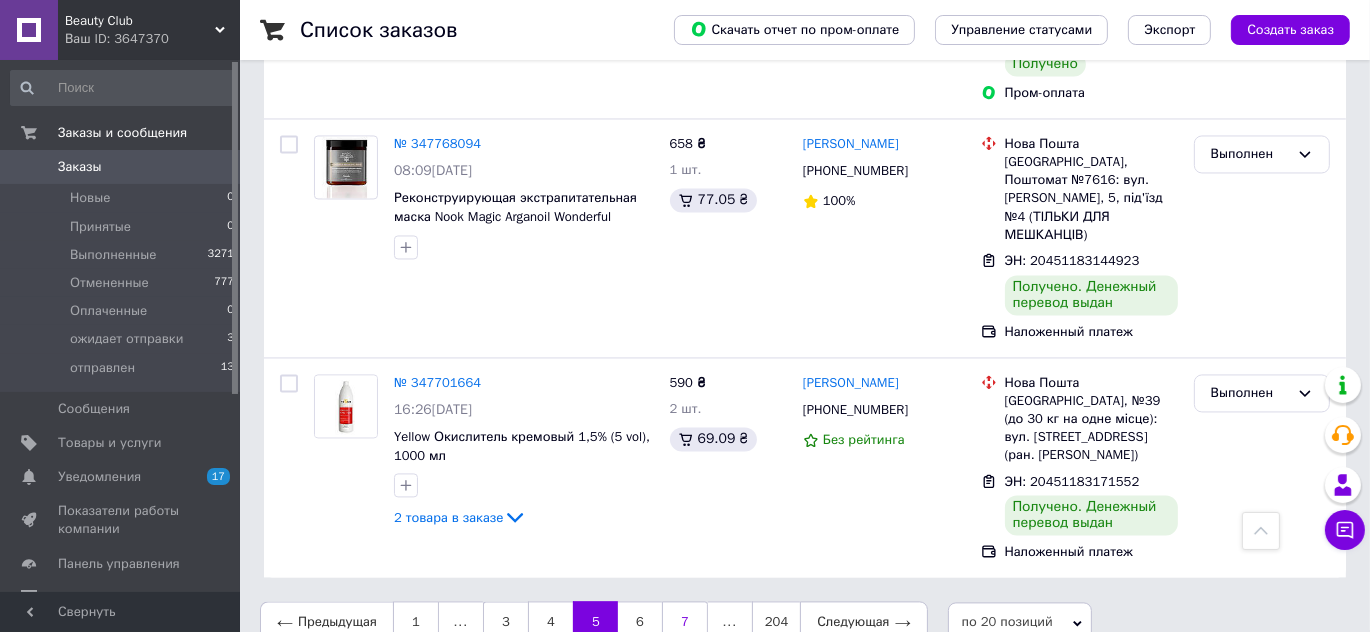 click on "7" at bounding box center [685, 622] 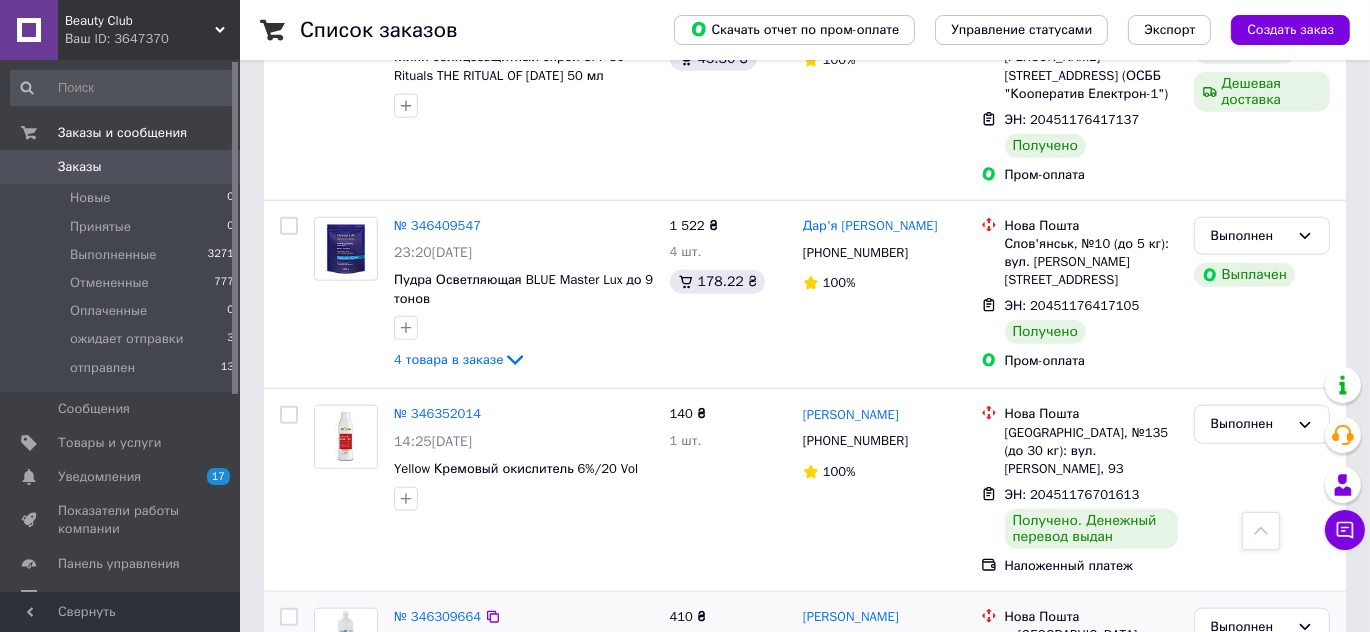 scroll, scrollTop: 1984, scrollLeft: 0, axis: vertical 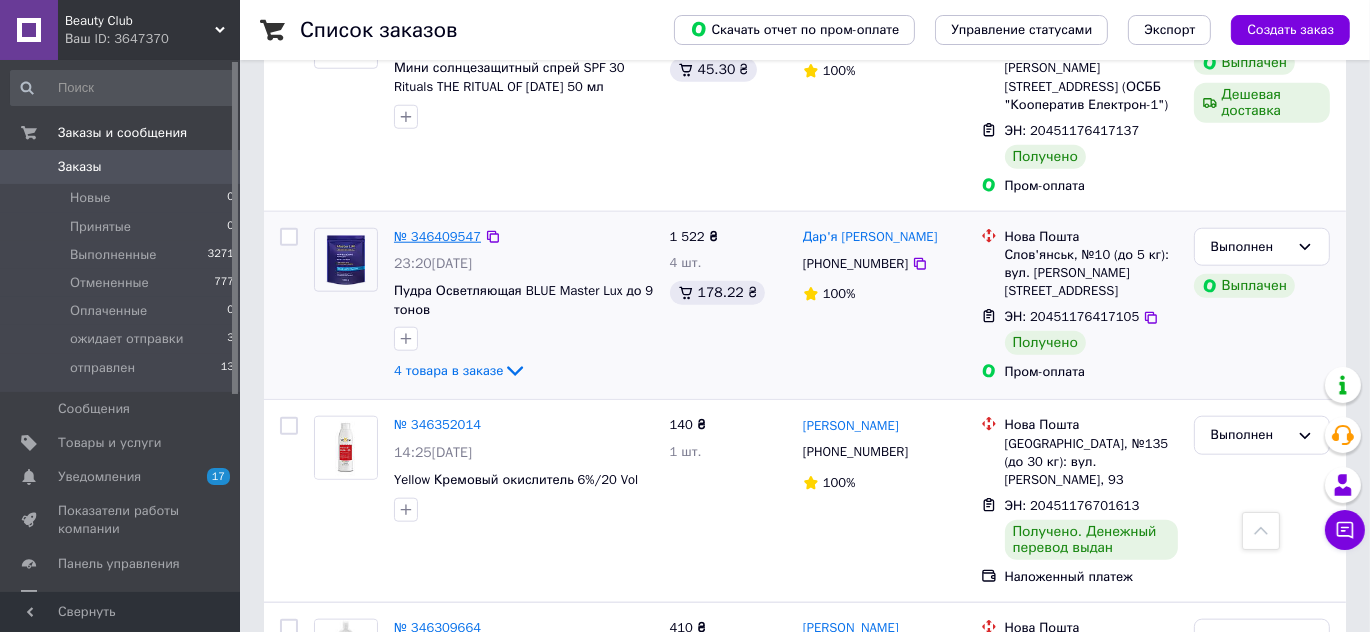 click on "№ 346409547" at bounding box center (437, 236) 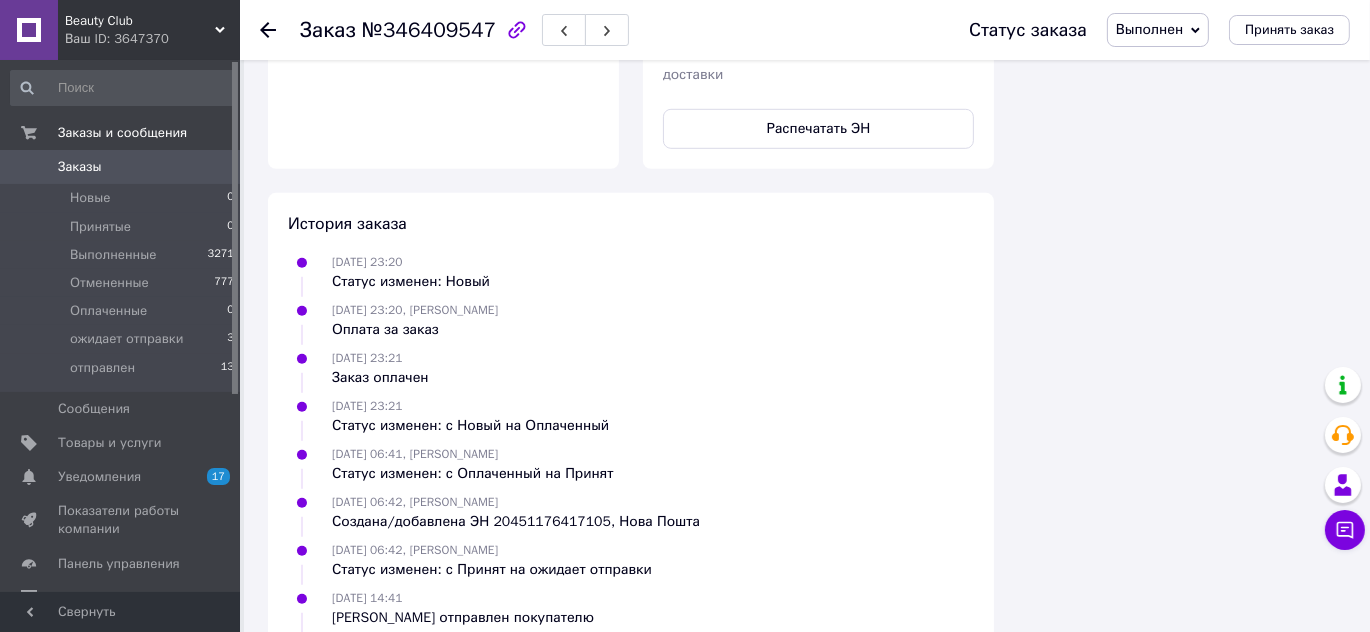 scroll, scrollTop: 1954, scrollLeft: 0, axis: vertical 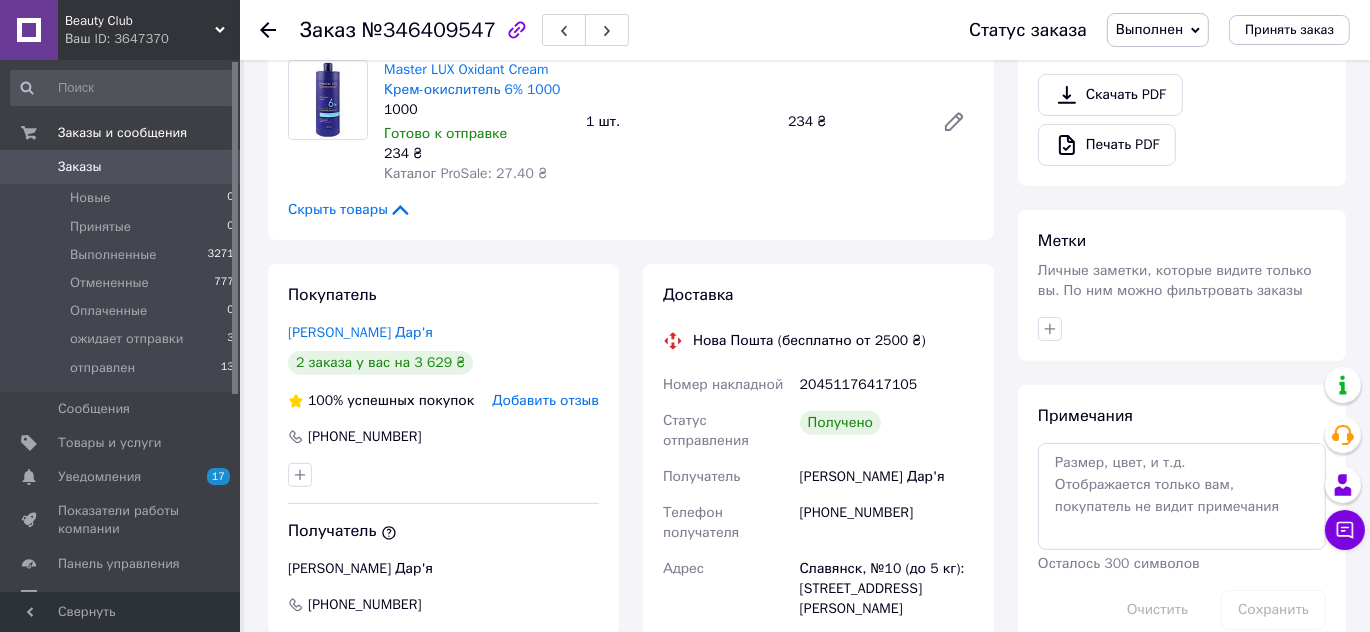 click 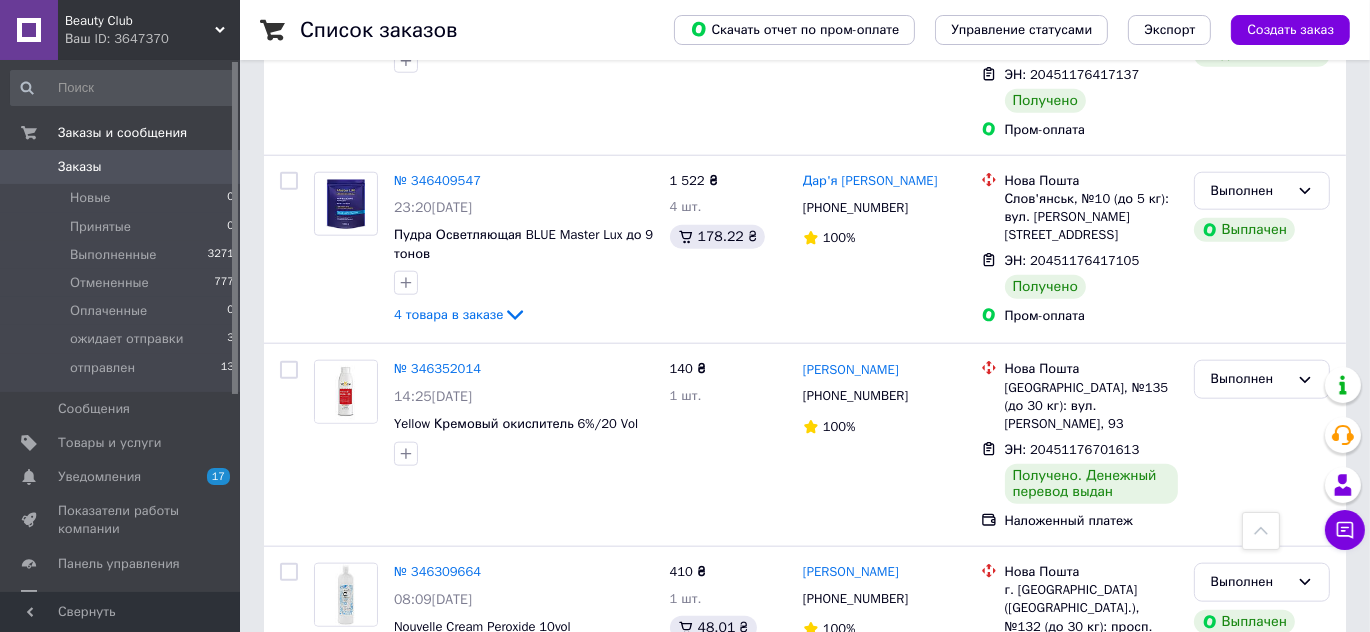 scroll, scrollTop: 2000, scrollLeft: 0, axis: vertical 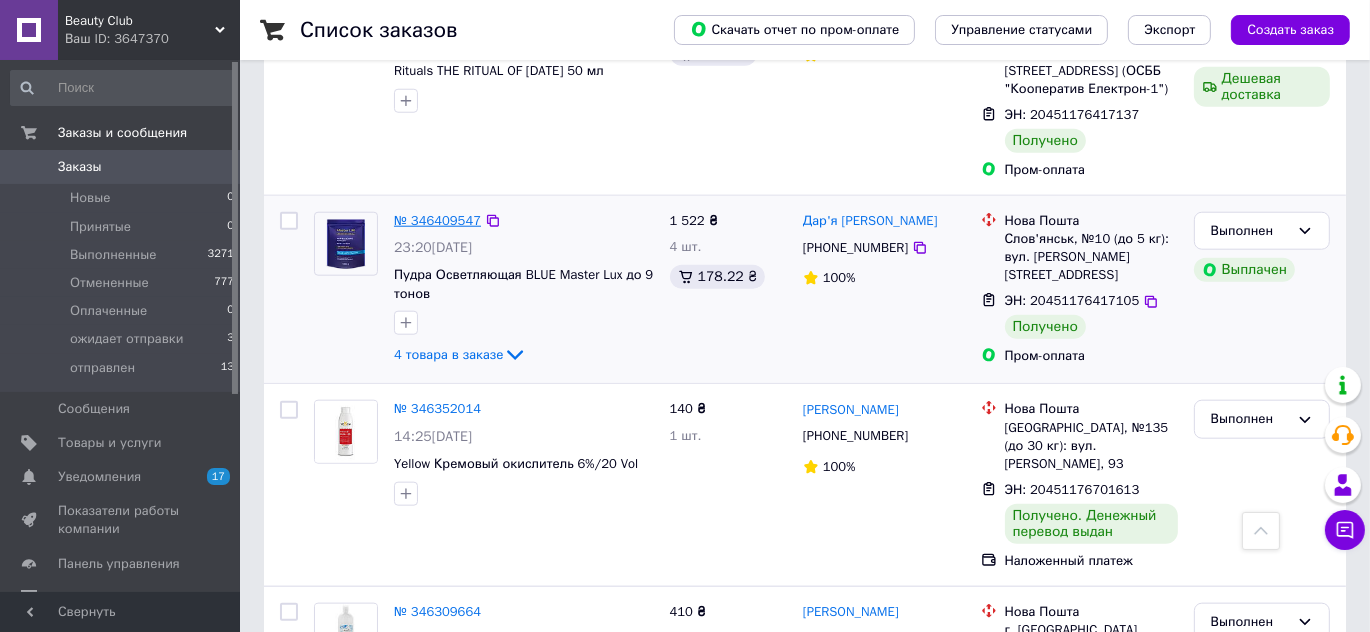 click on "№ 346409547" at bounding box center (437, 220) 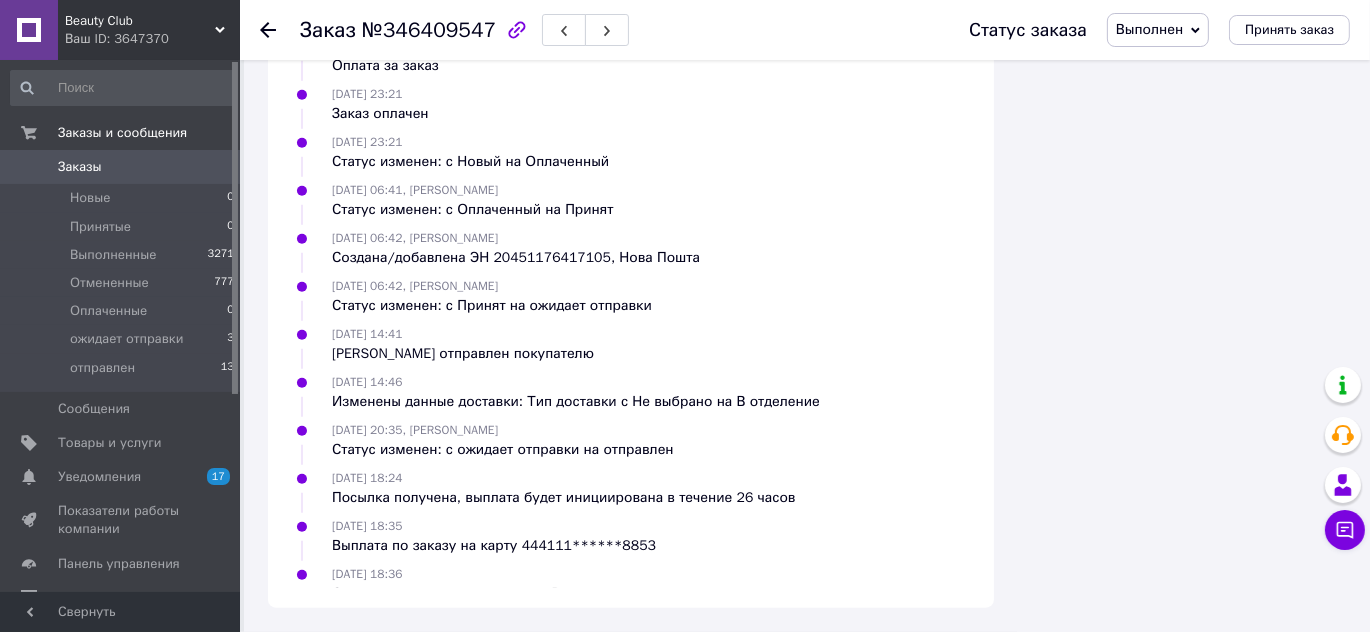 scroll, scrollTop: 1501, scrollLeft: 0, axis: vertical 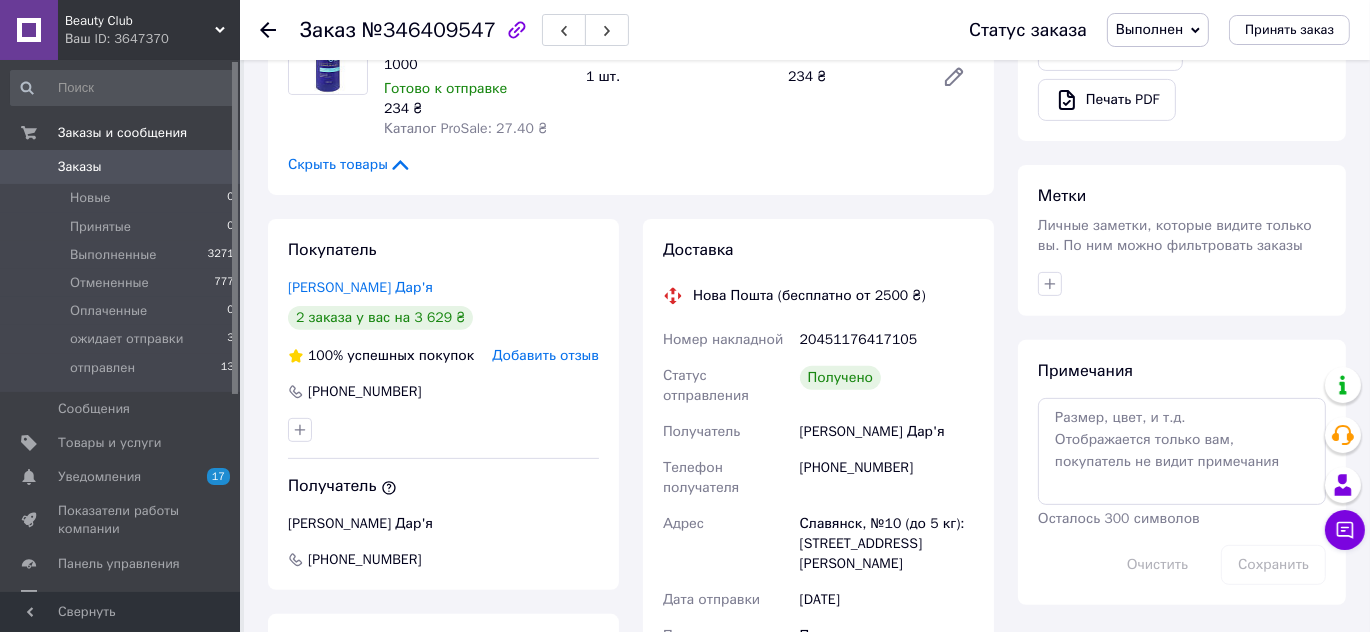 click 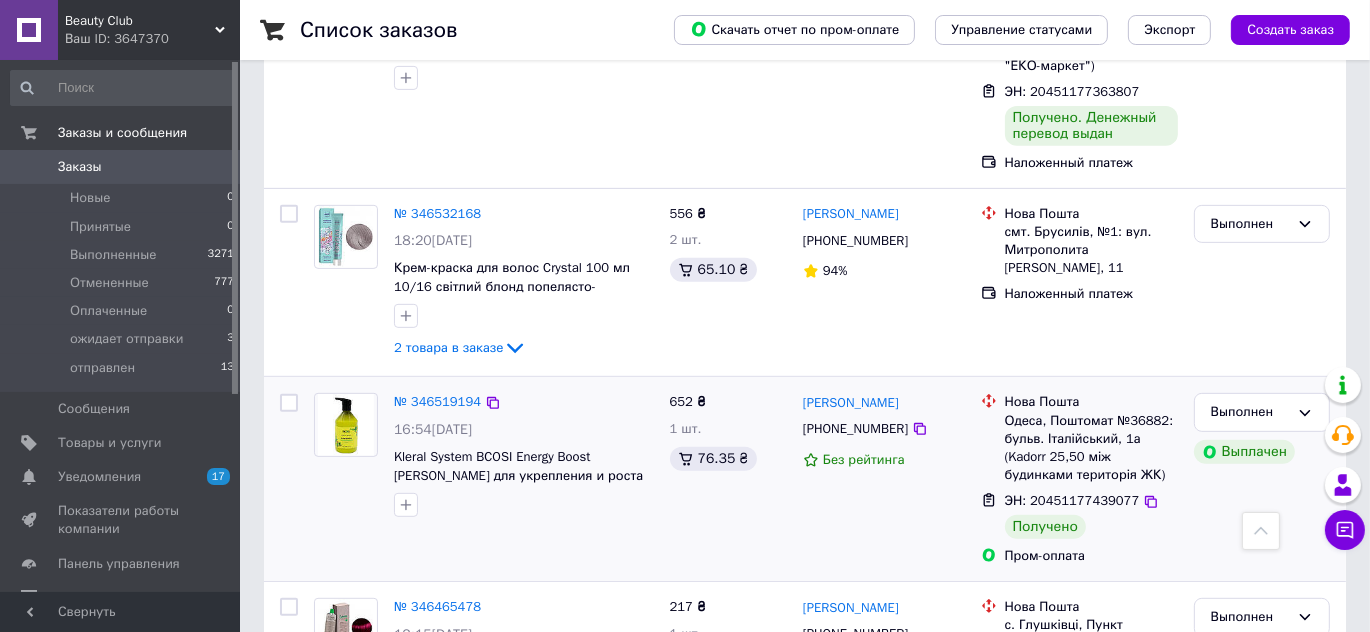 scroll, scrollTop: 727, scrollLeft: 0, axis: vertical 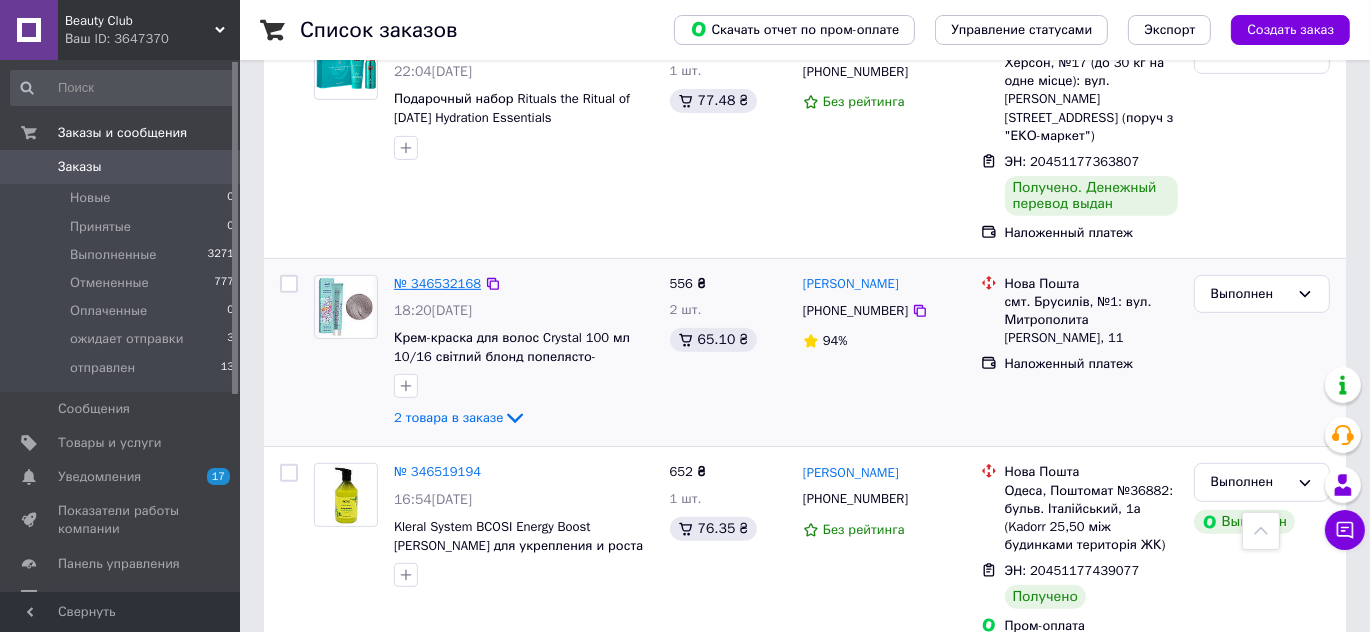 click on "№ 346532168" at bounding box center [437, 283] 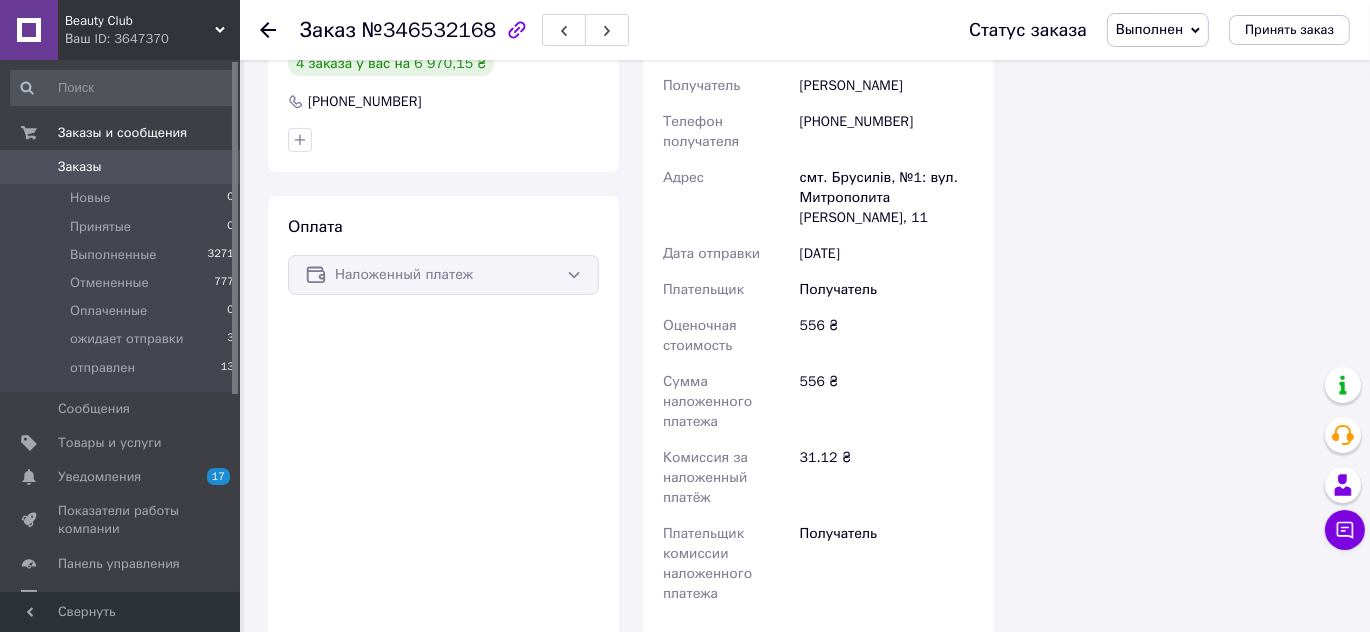 scroll, scrollTop: 727, scrollLeft: 0, axis: vertical 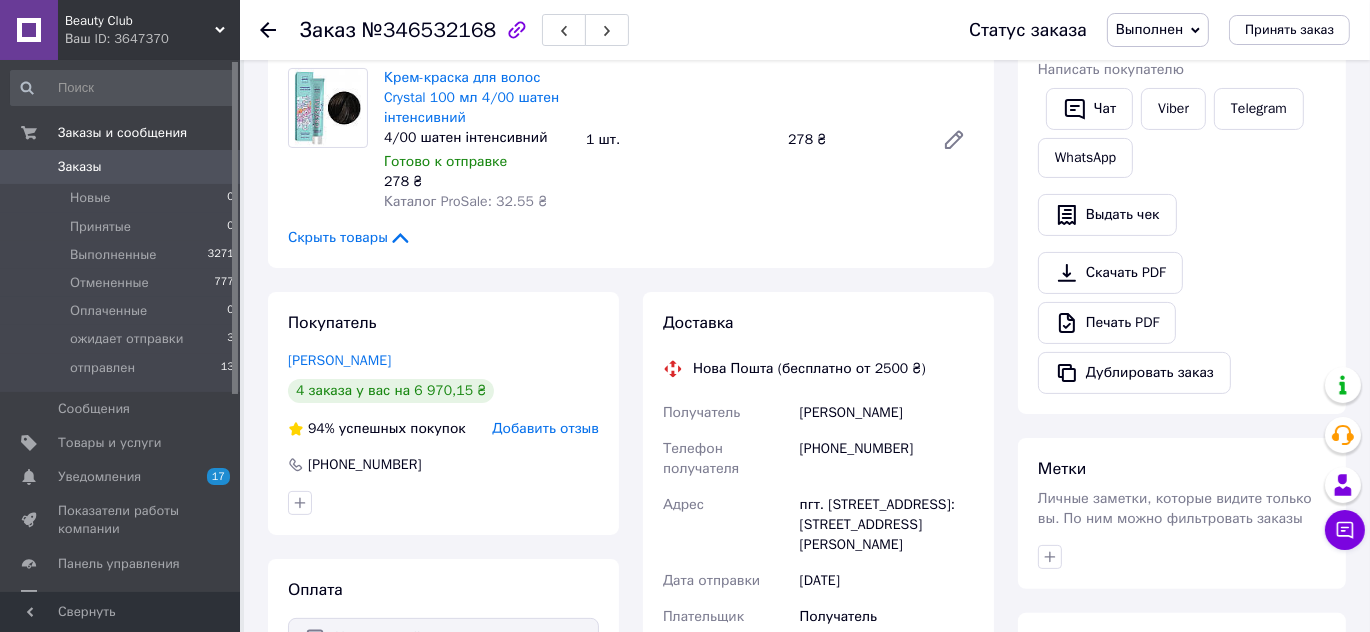 click 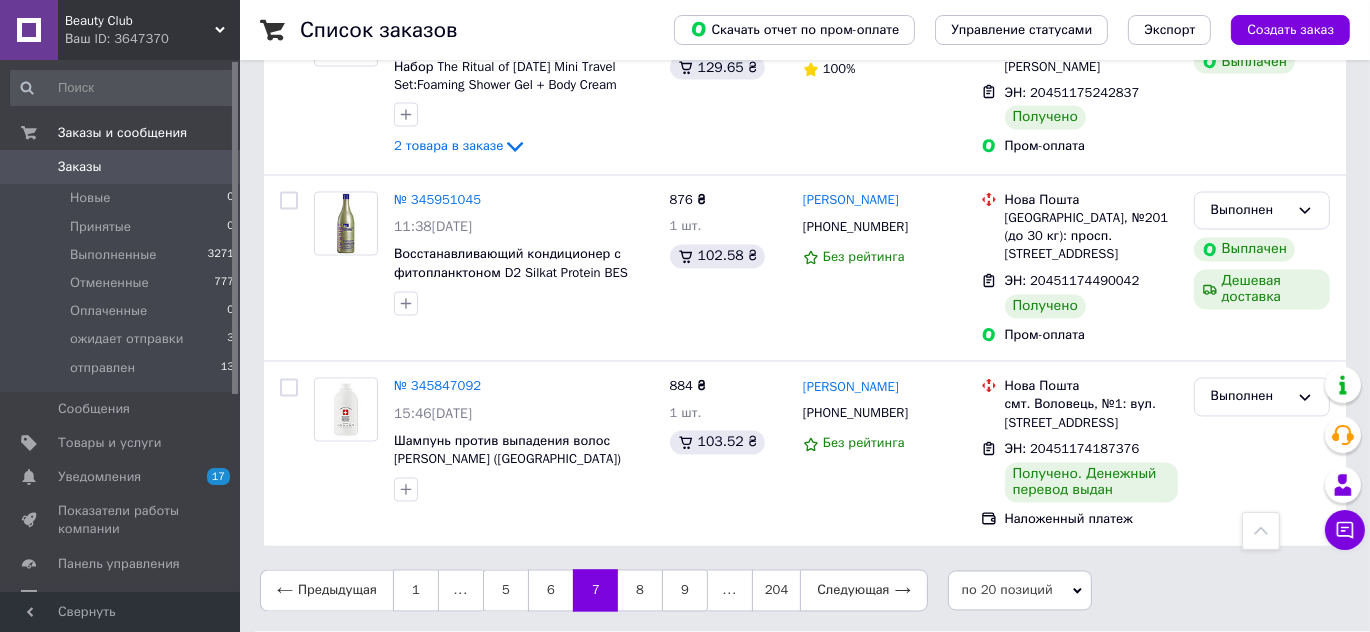 scroll, scrollTop: 3712, scrollLeft: 0, axis: vertical 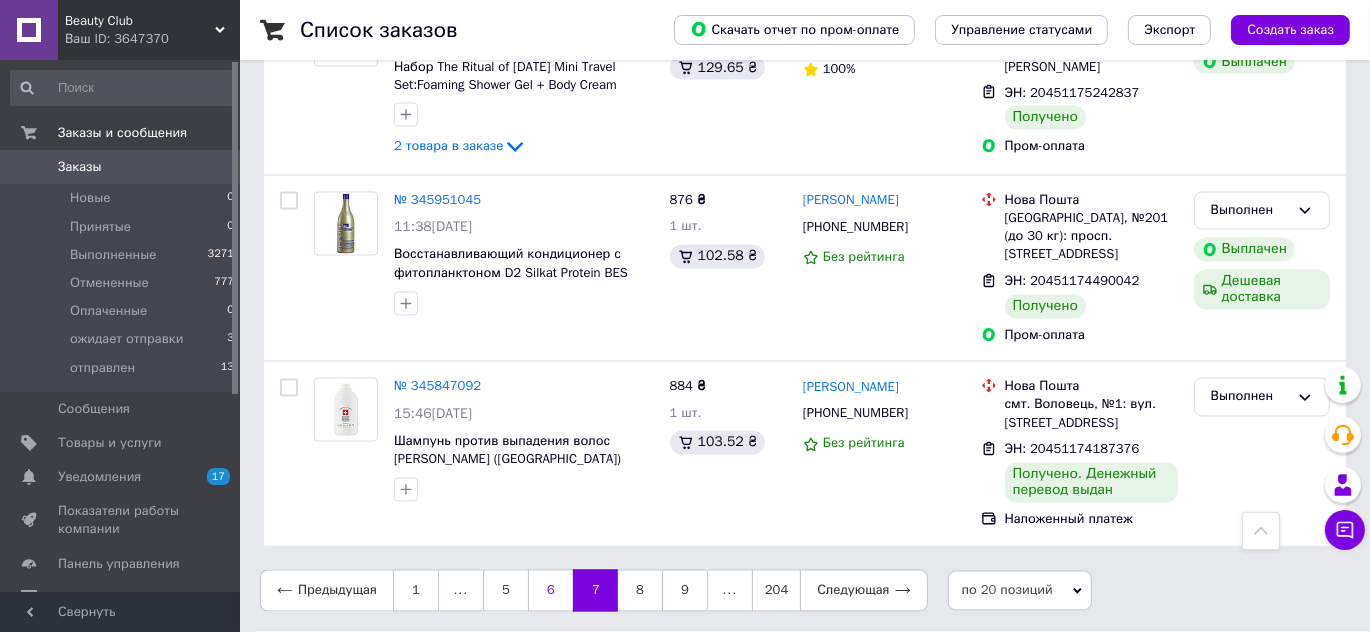 click on "6" at bounding box center (550, 591) 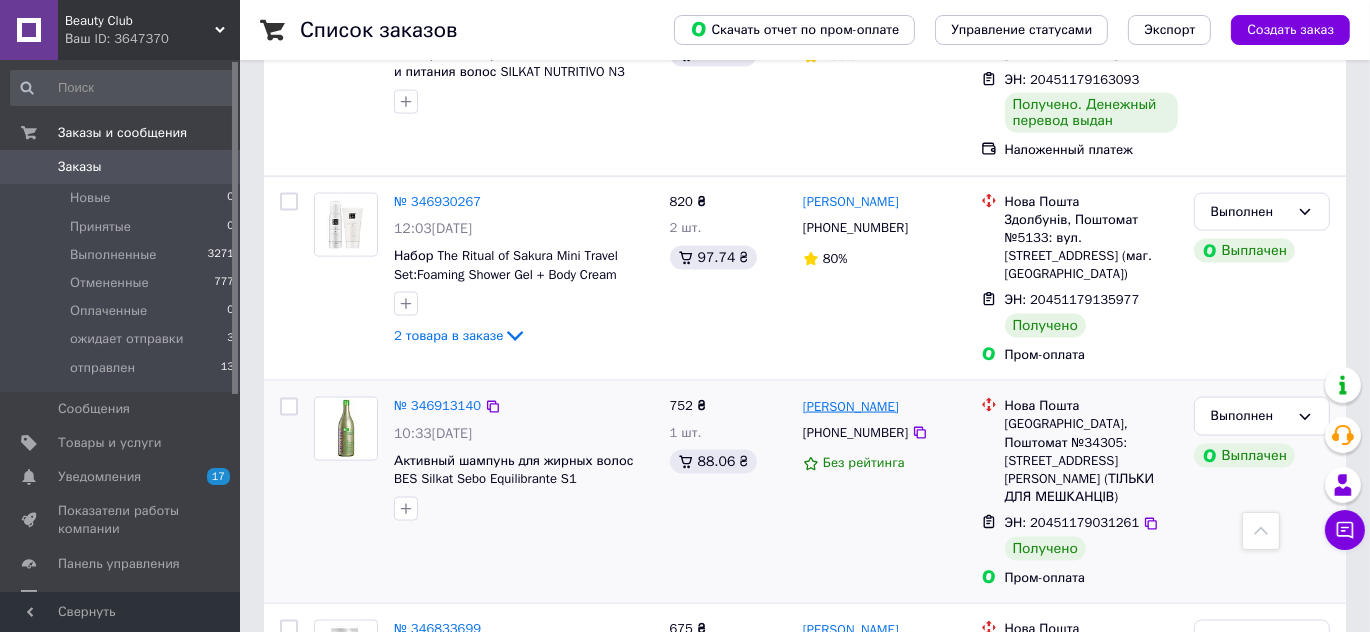 scroll, scrollTop: 2897, scrollLeft: 0, axis: vertical 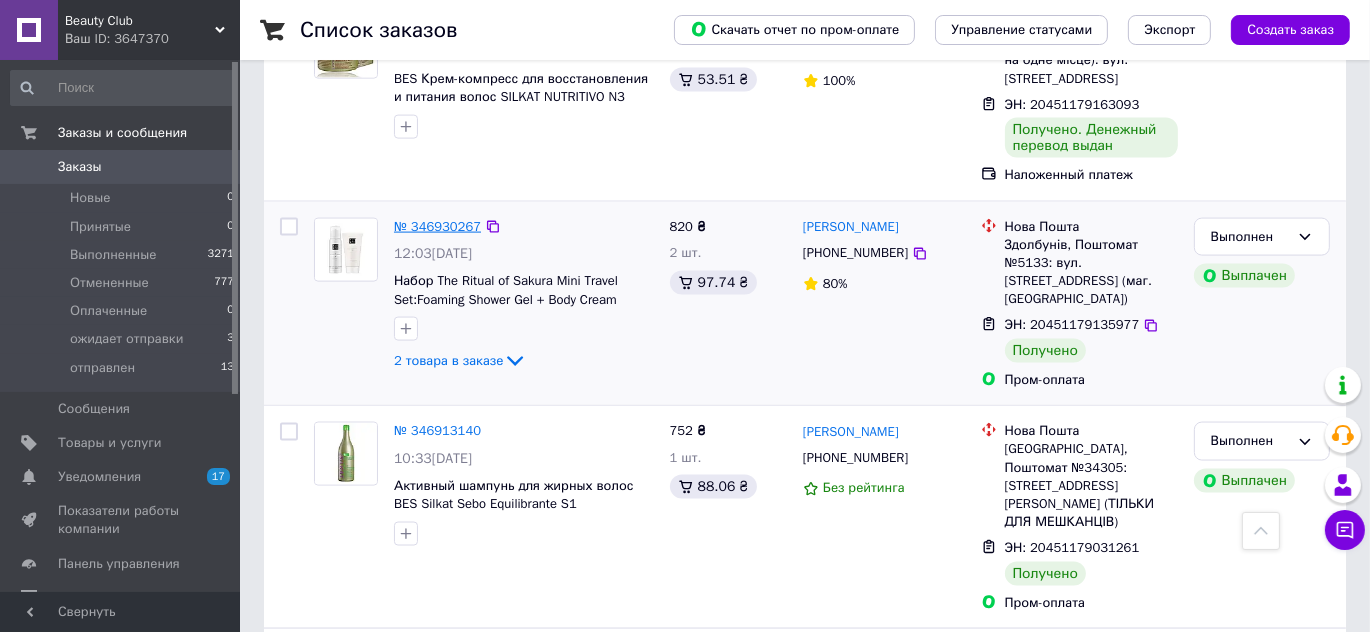 click on "№ 346930267" at bounding box center [437, 226] 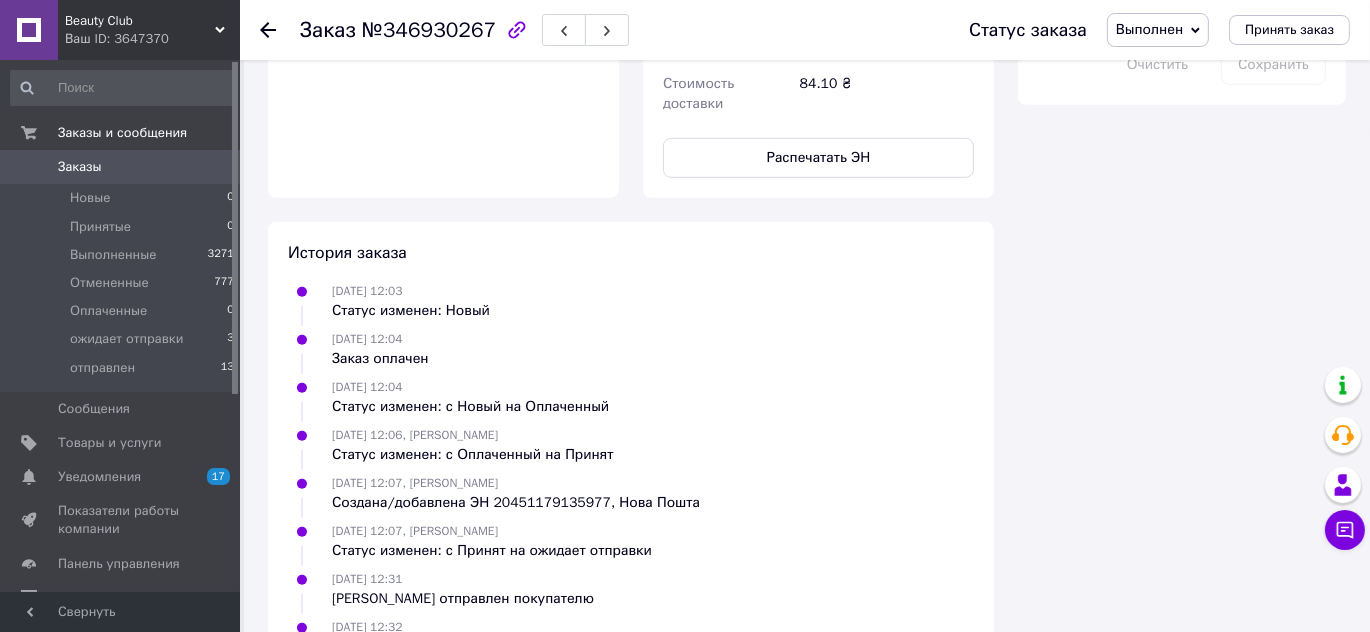 scroll, scrollTop: 837, scrollLeft: 0, axis: vertical 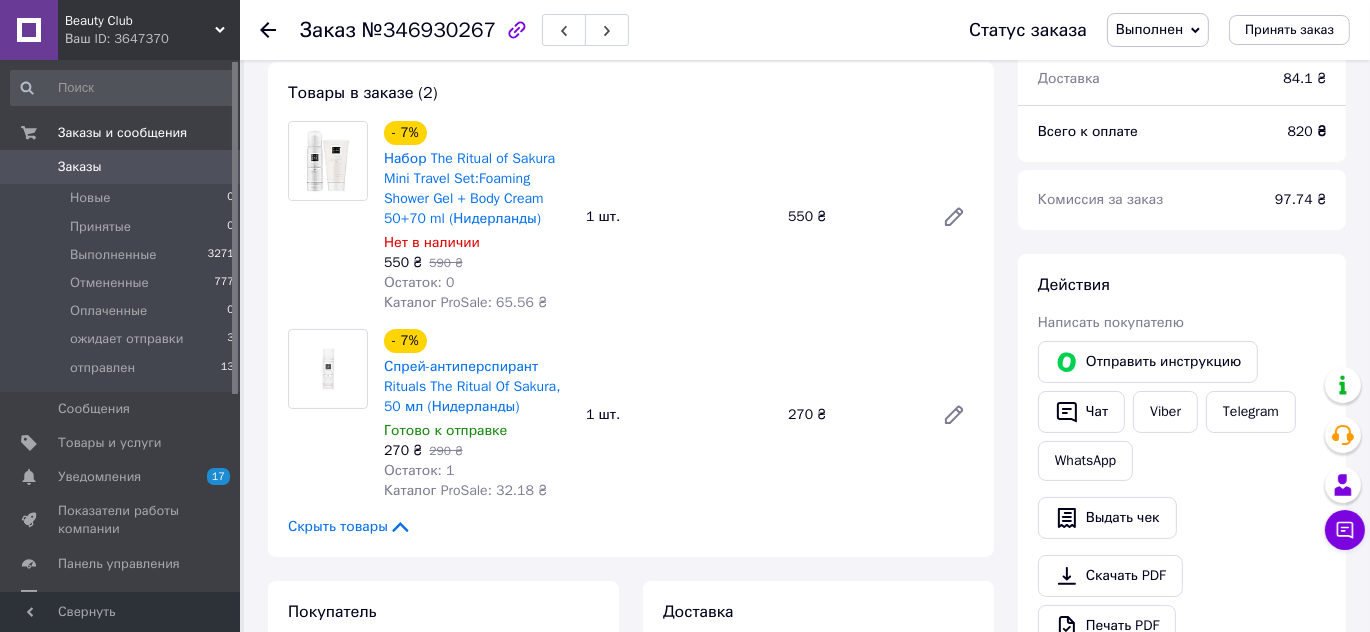 click 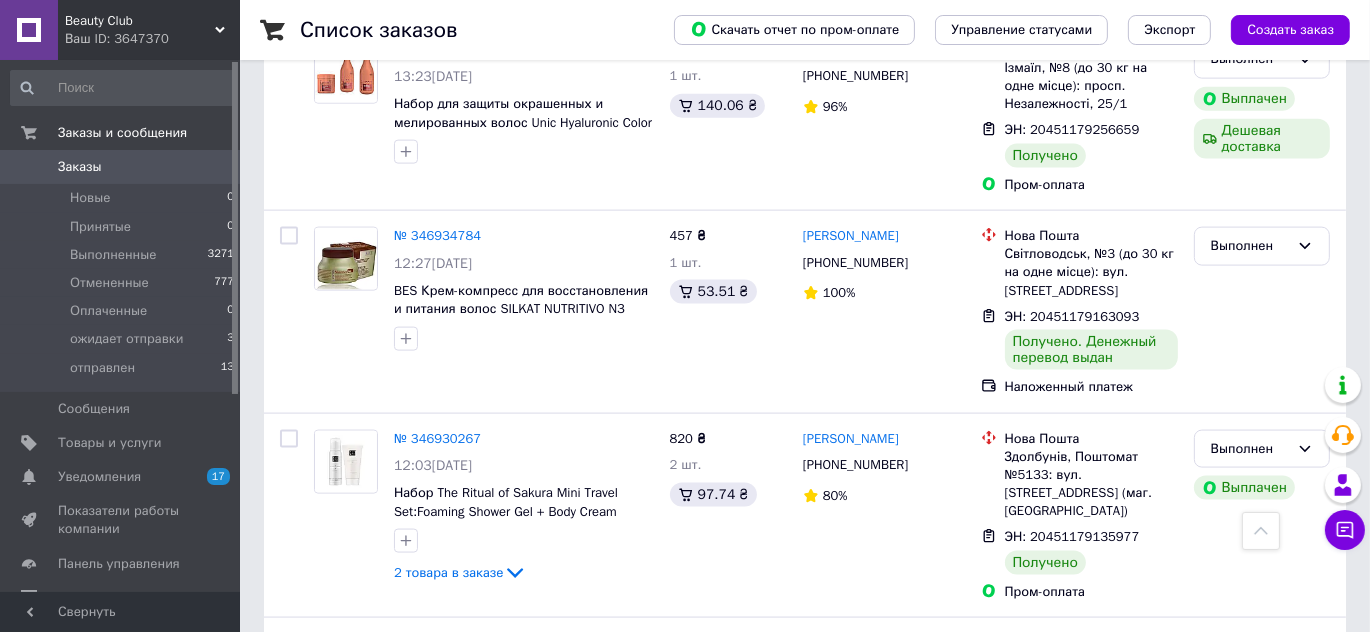 scroll, scrollTop: 2636, scrollLeft: 0, axis: vertical 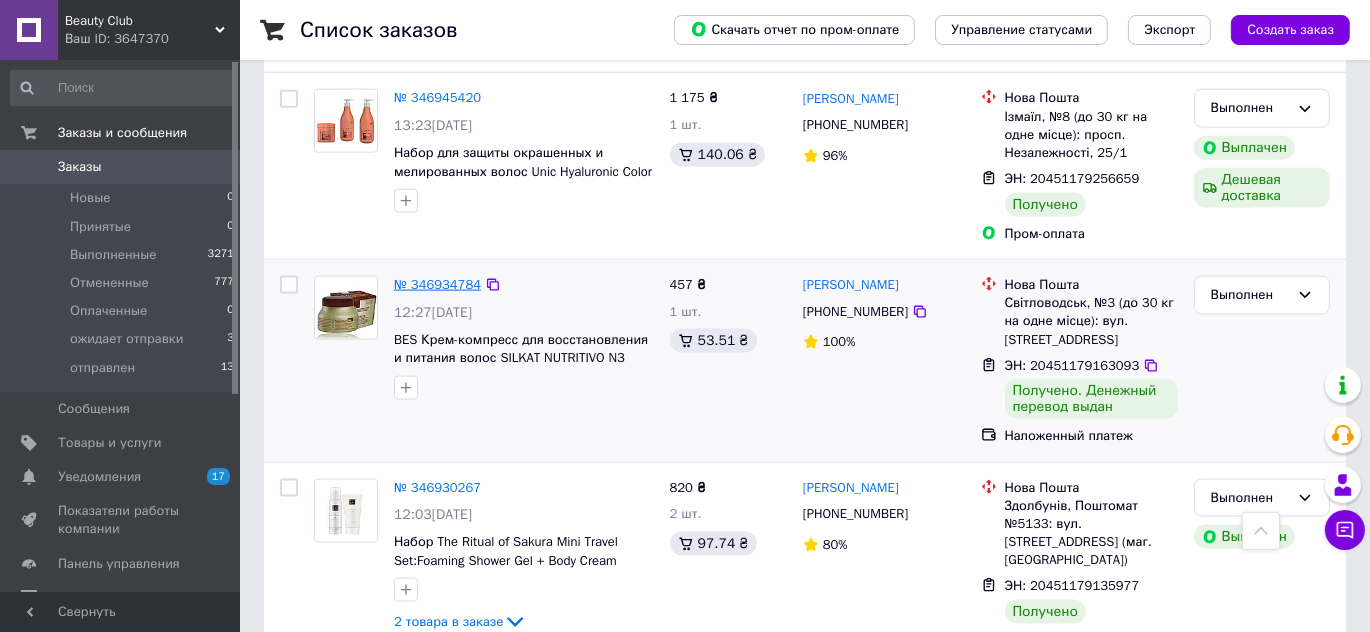 click on "№ 346934784" at bounding box center (437, 284) 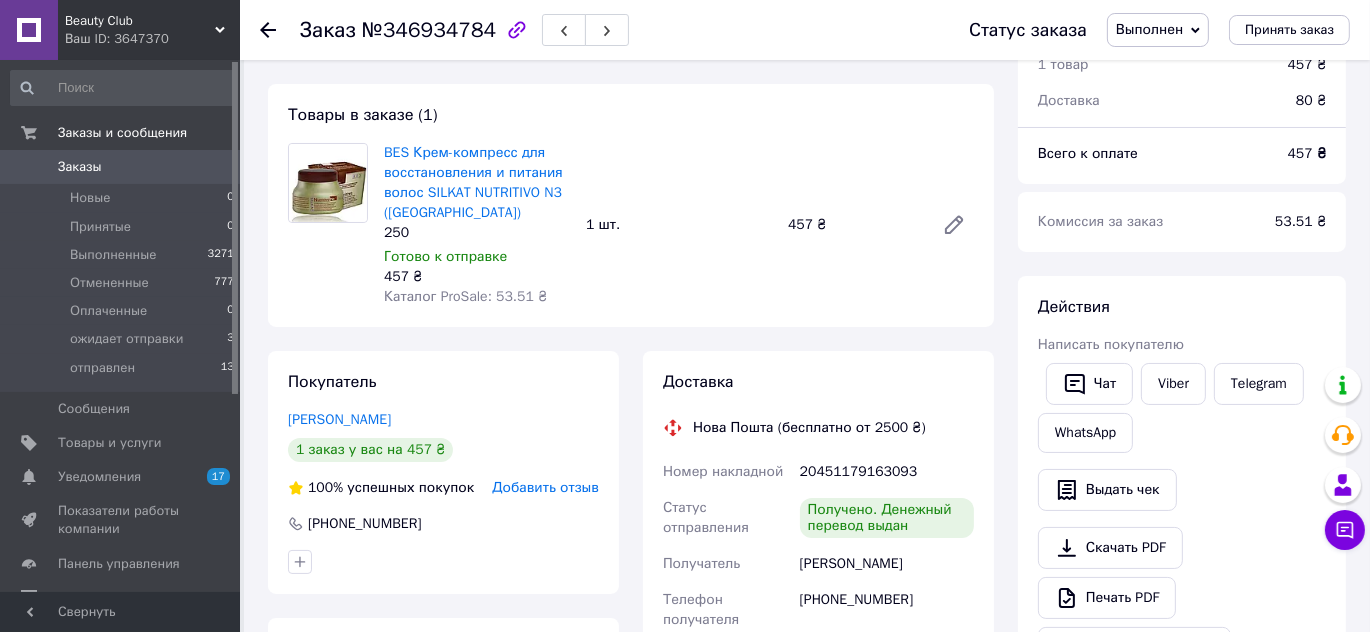 scroll, scrollTop: 120, scrollLeft: 0, axis: vertical 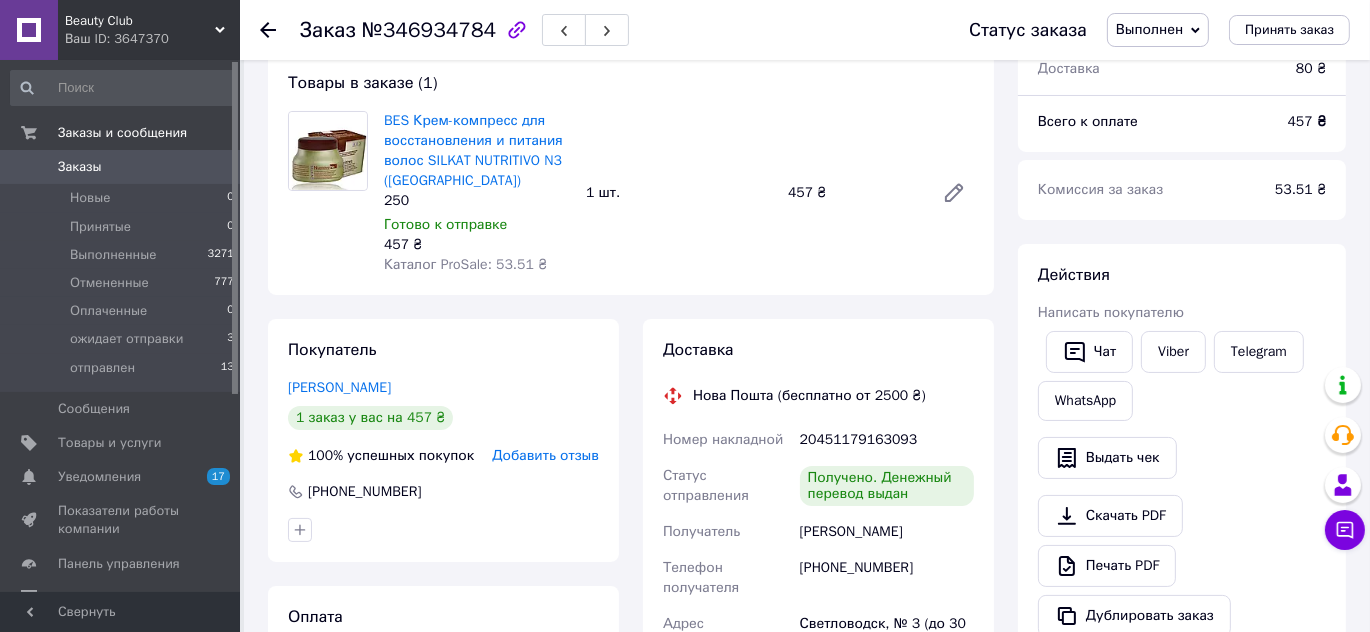 click 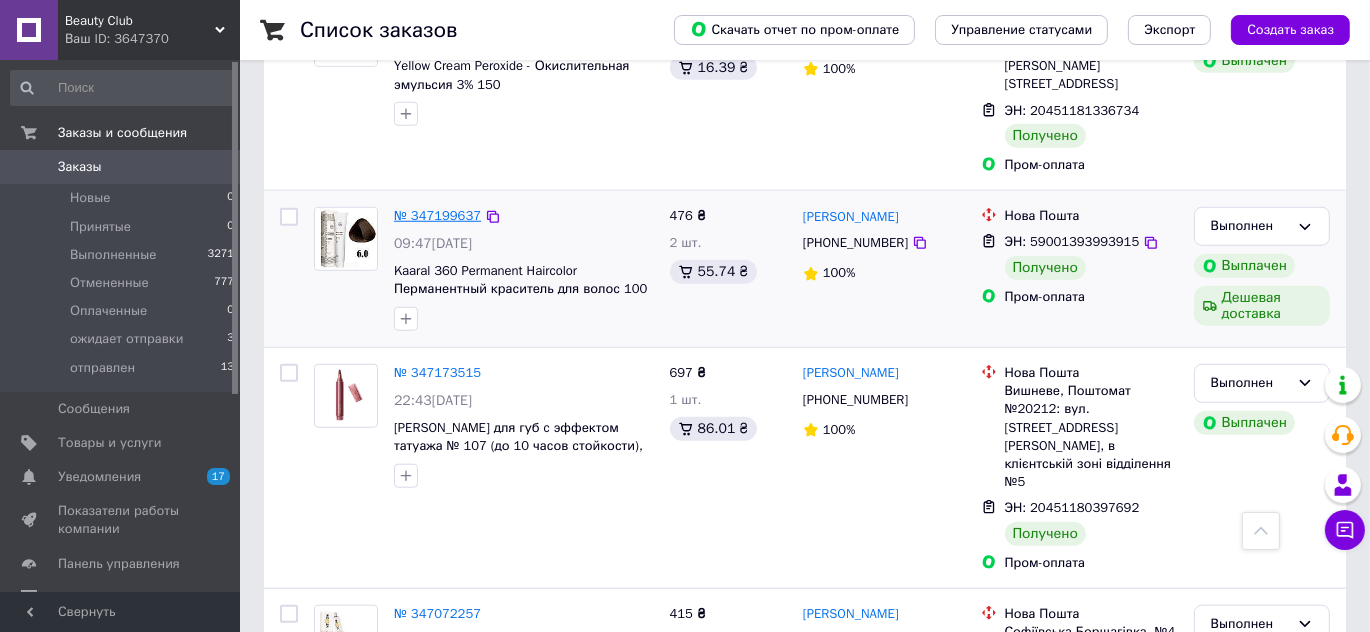 scroll, scrollTop: 1636, scrollLeft: 0, axis: vertical 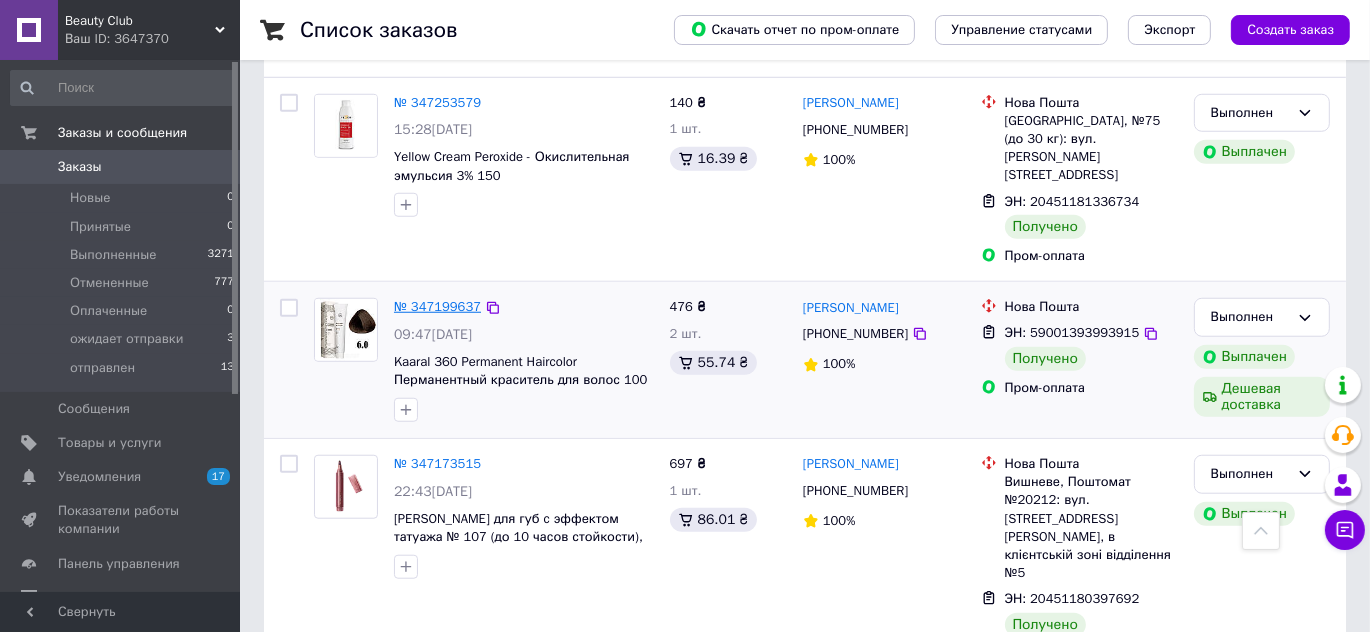 click on "№ 347199637" at bounding box center (437, 306) 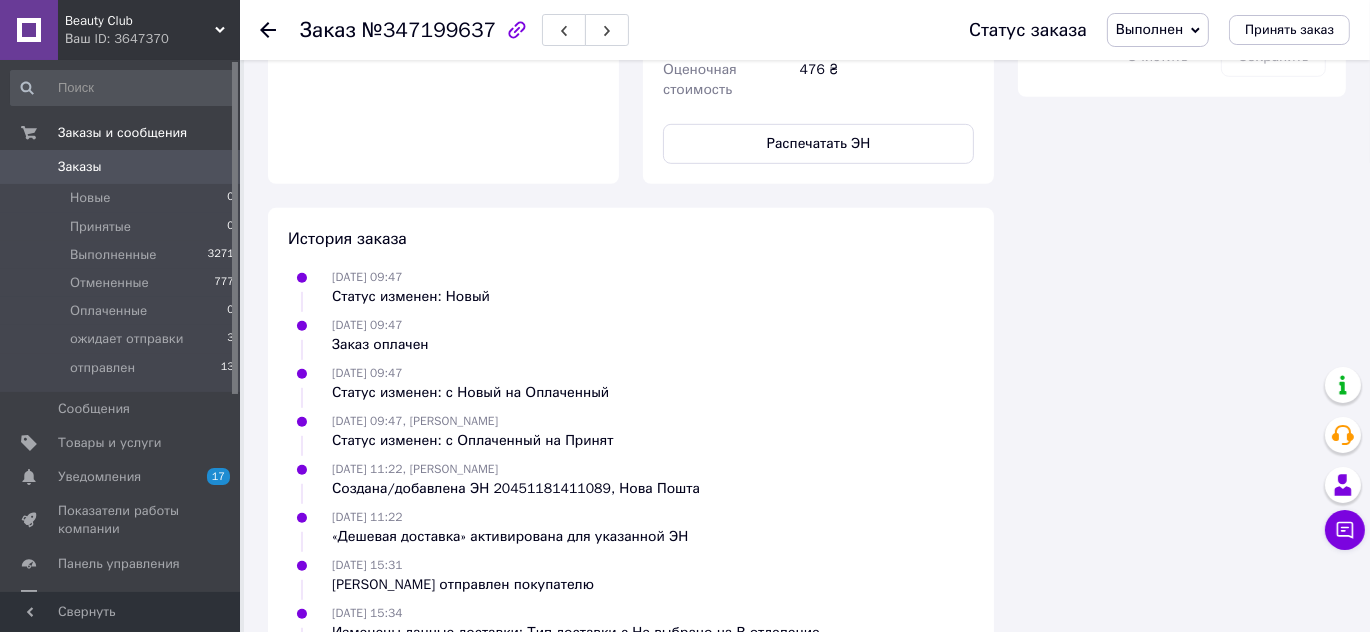scroll, scrollTop: 1301, scrollLeft: 0, axis: vertical 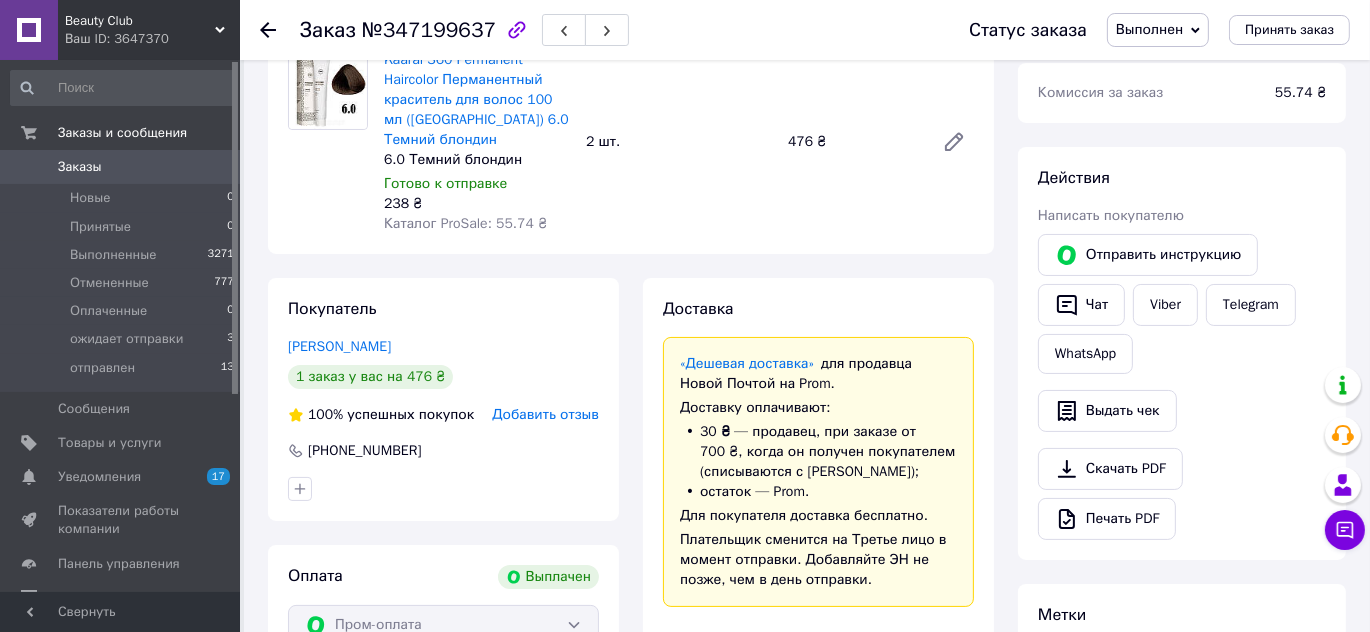 click 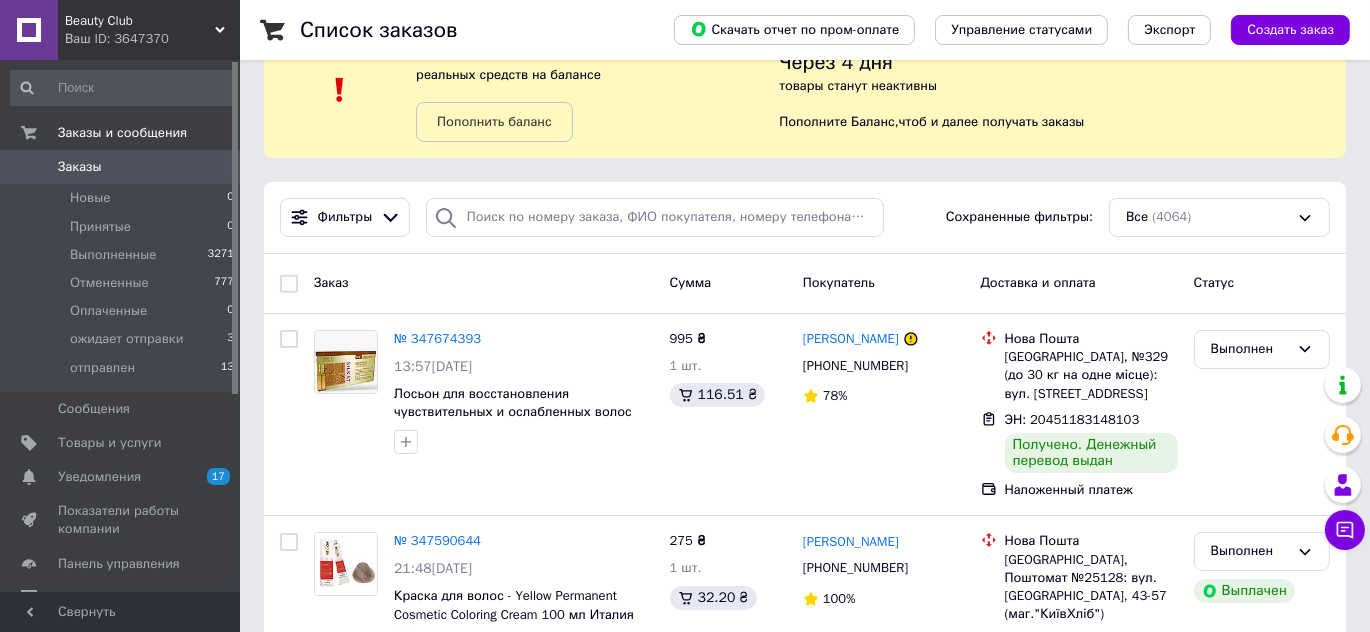 scroll, scrollTop: 90, scrollLeft: 0, axis: vertical 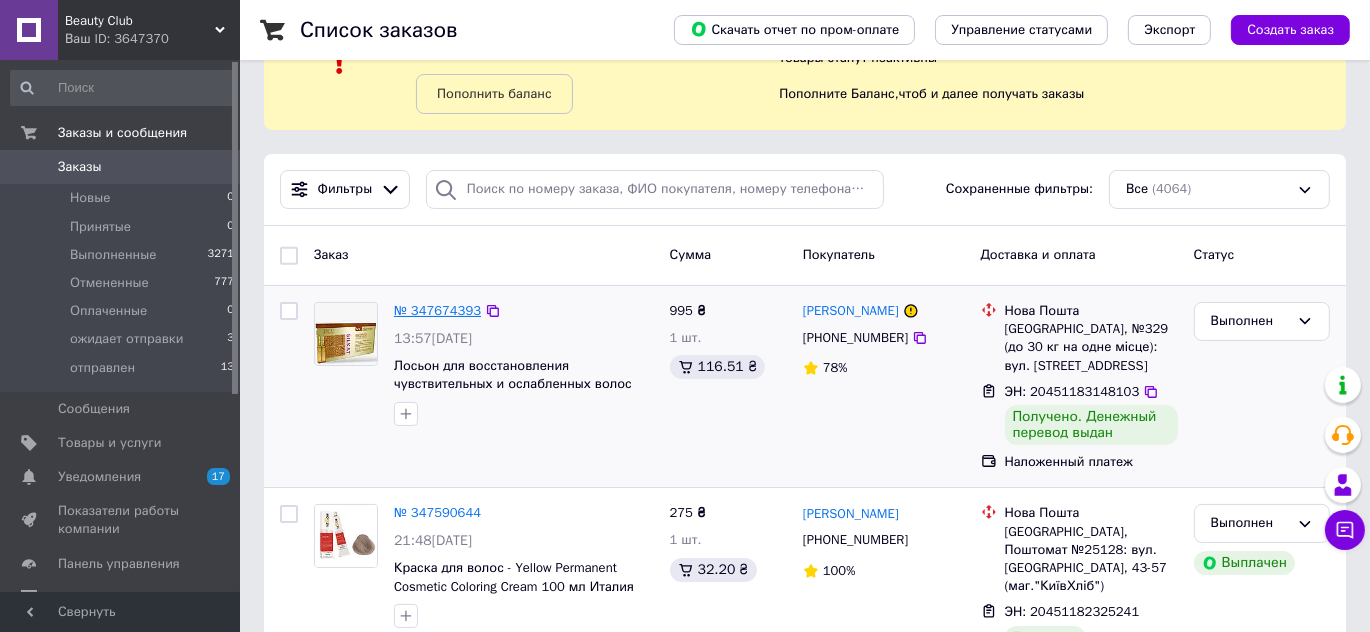 click on "№ 347674393" at bounding box center [437, 310] 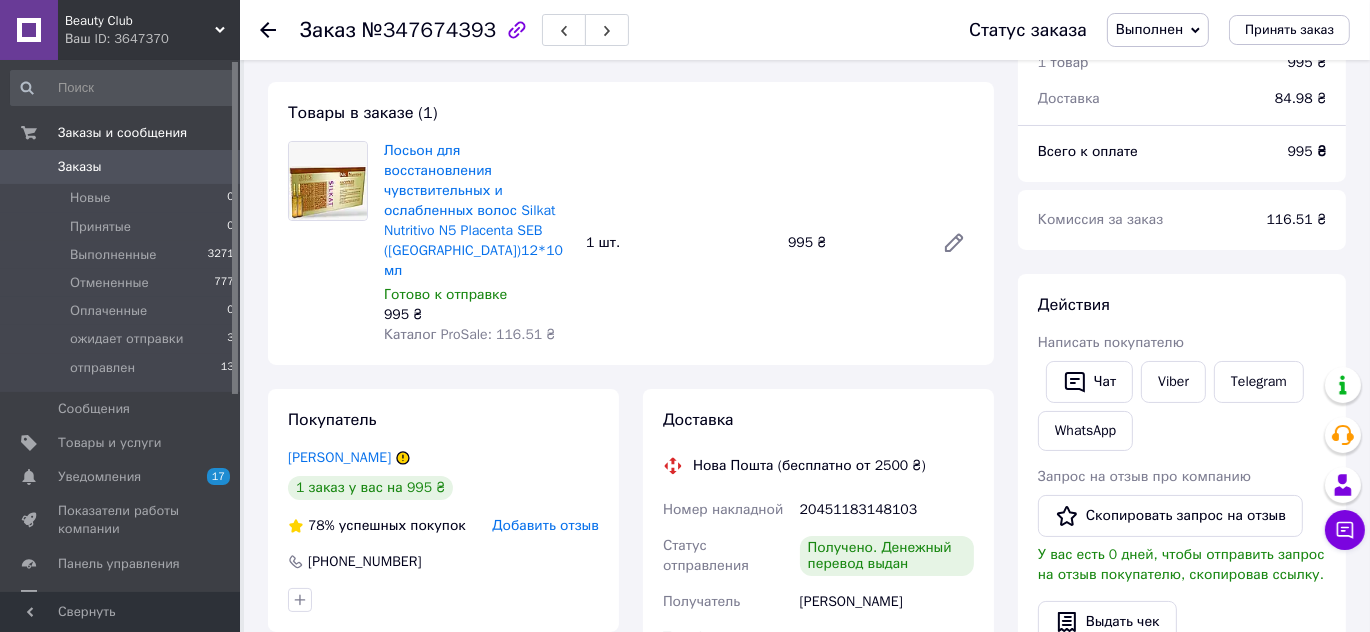 click 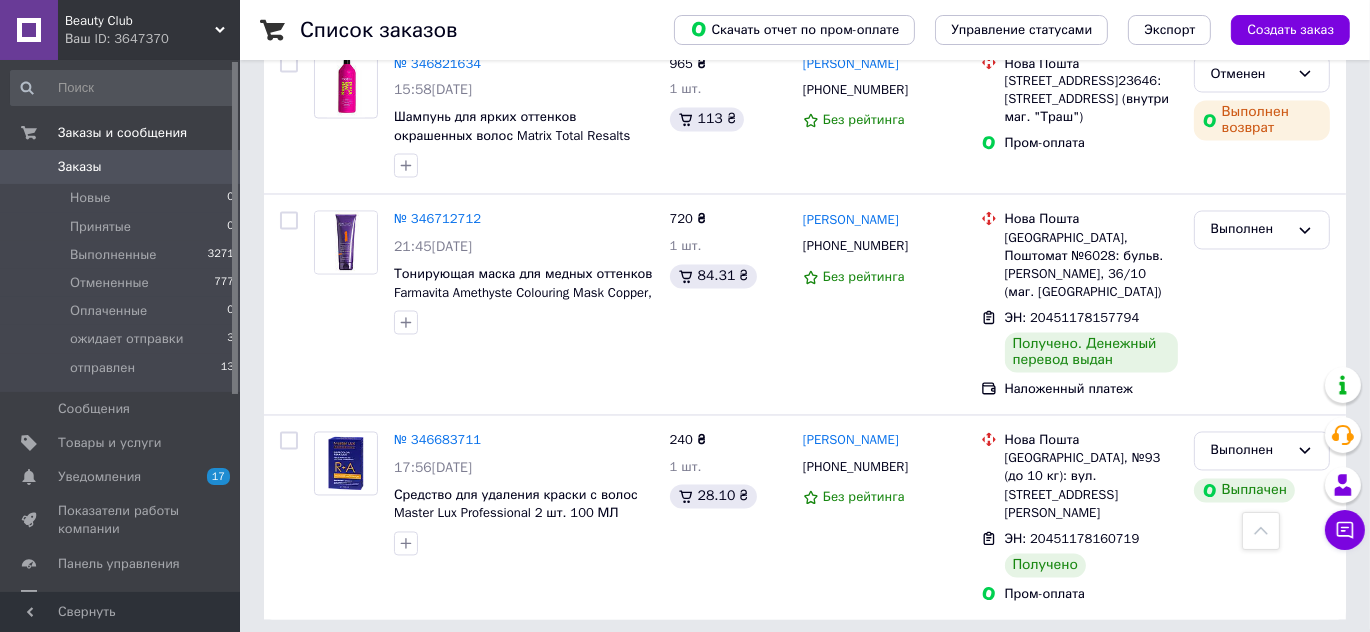 scroll, scrollTop: 3715, scrollLeft: 0, axis: vertical 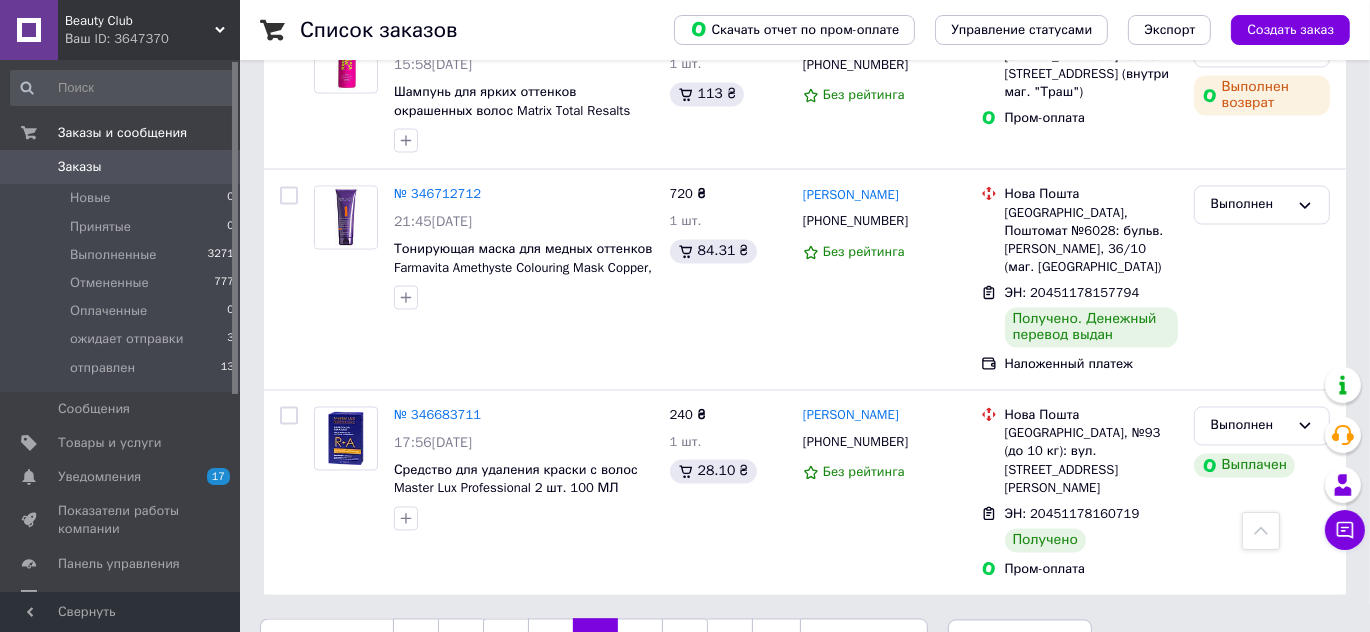 click on "5" at bounding box center (550, 640) 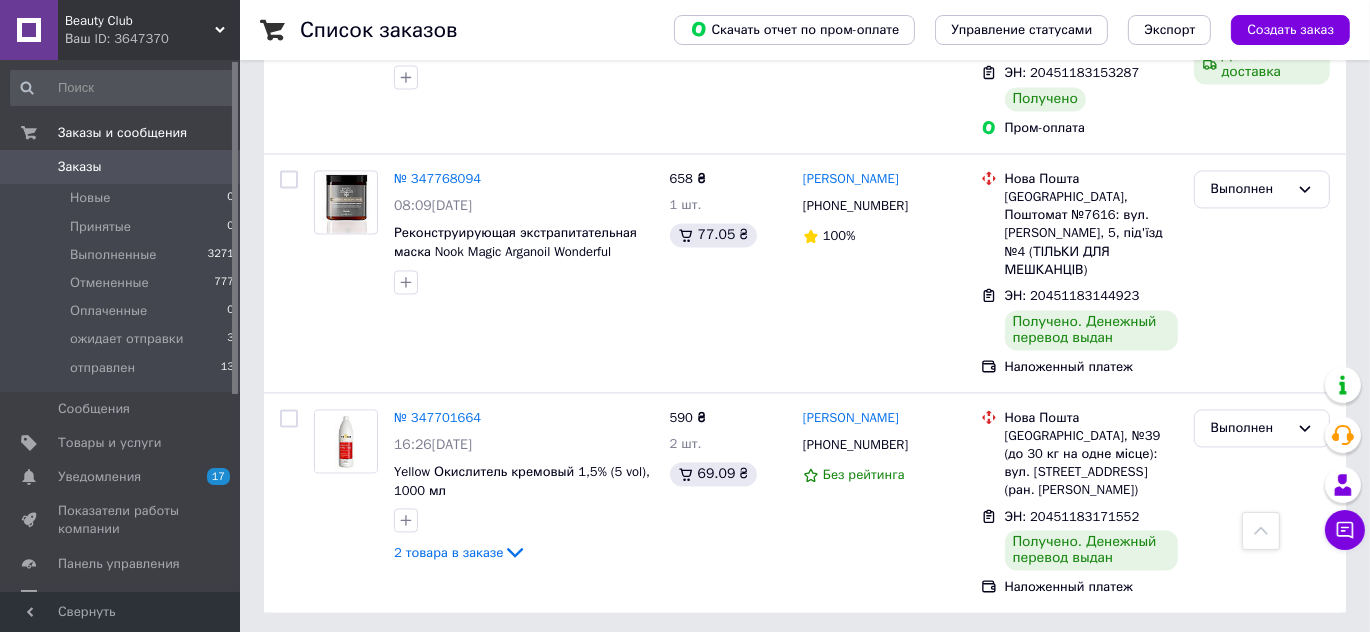 scroll, scrollTop: 3944, scrollLeft: 0, axis: vertical 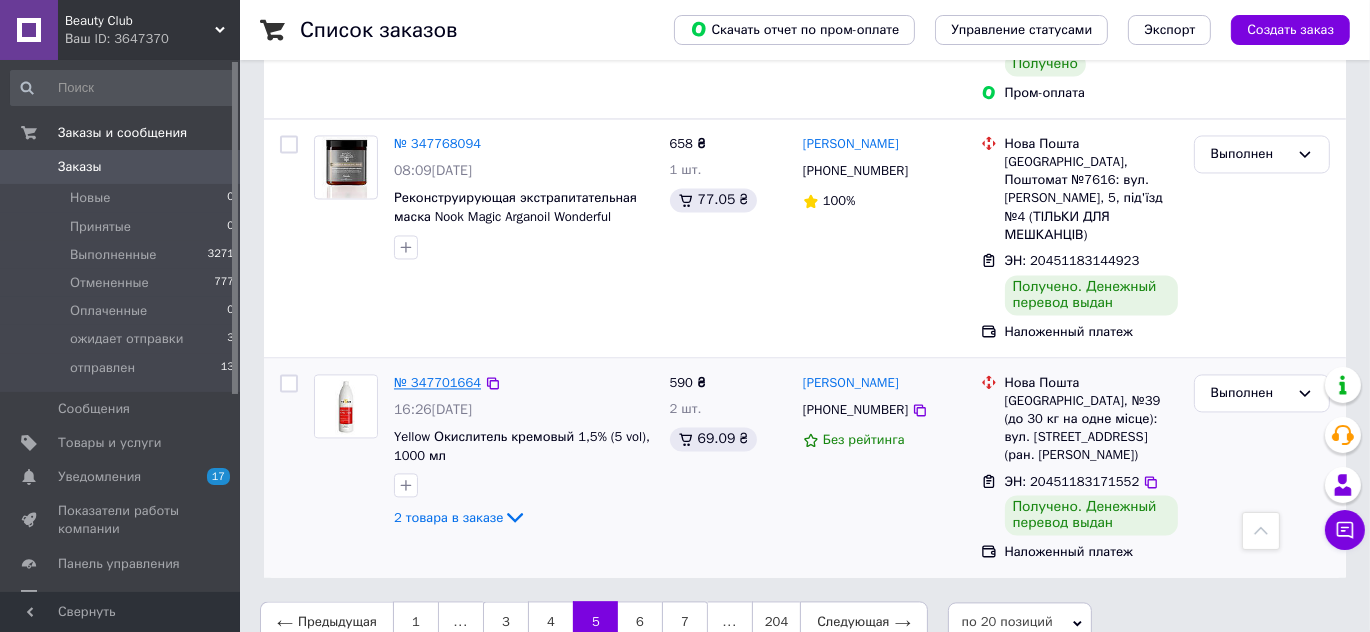 click on "№ 347701664" at bounding box center [437, 382] 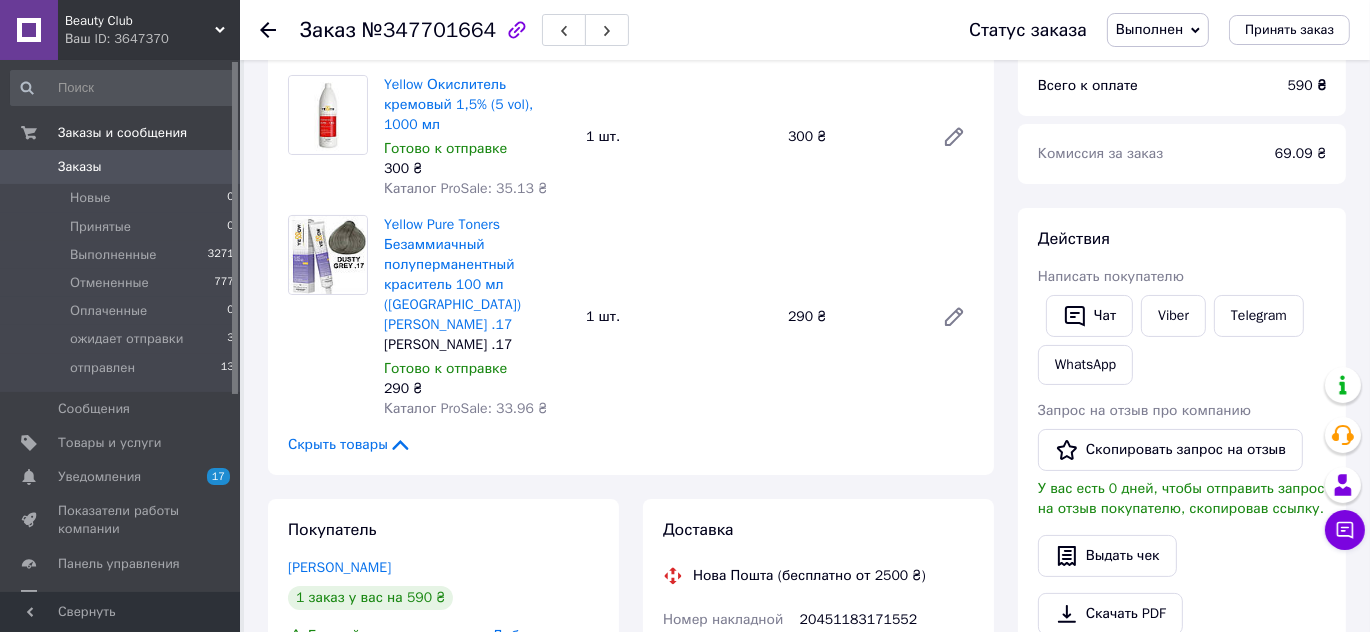 scroll, scrollTop: 125, scrollLeft: 0, axis: vertical 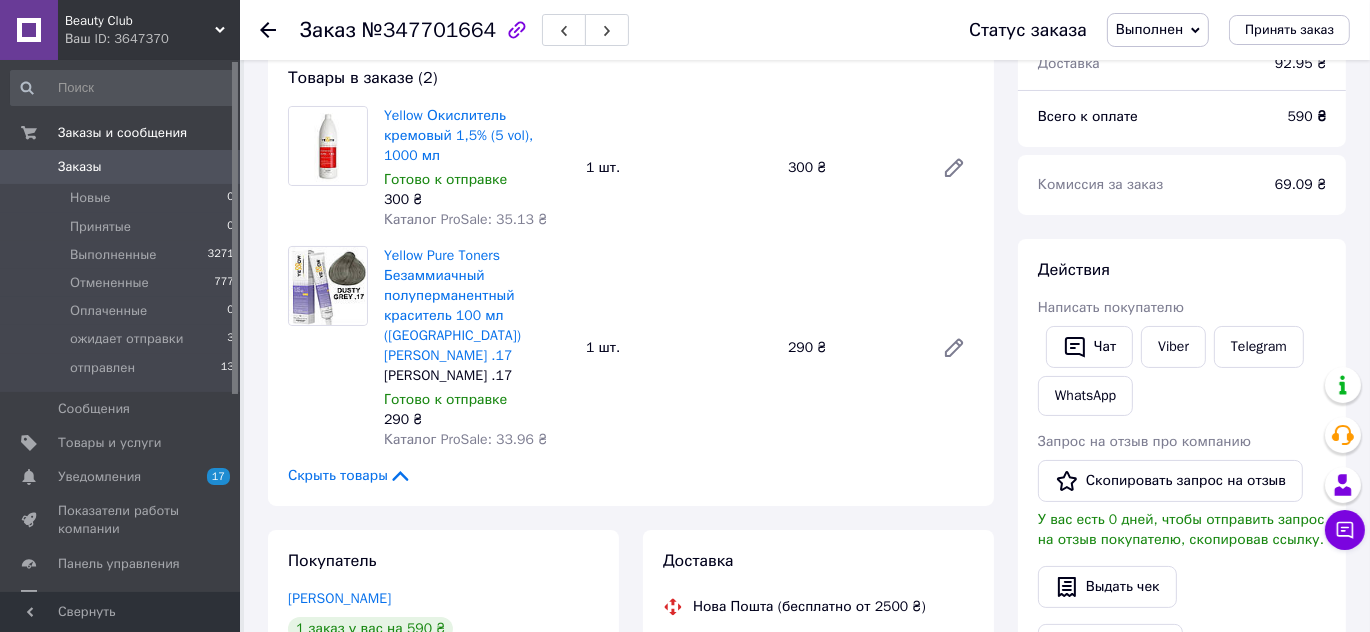click at bounding box center (268, 30) 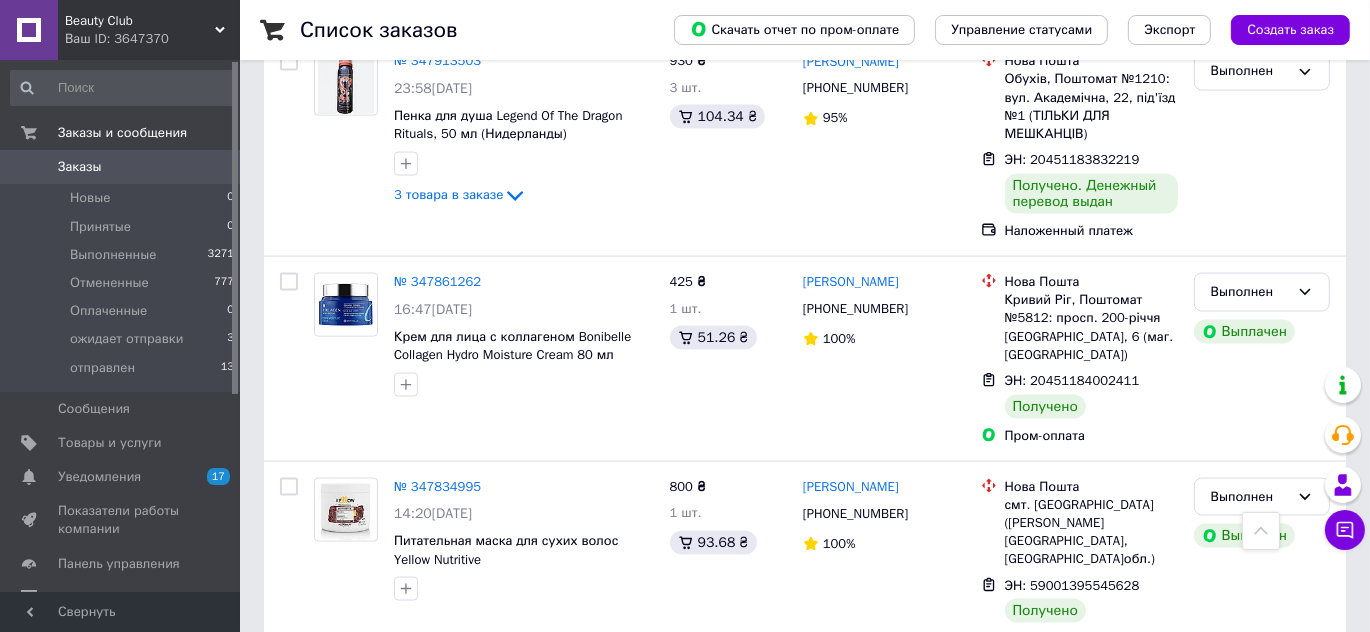 scroll, scrollTop: 2853, scrollLeft: 0, axis: vertical 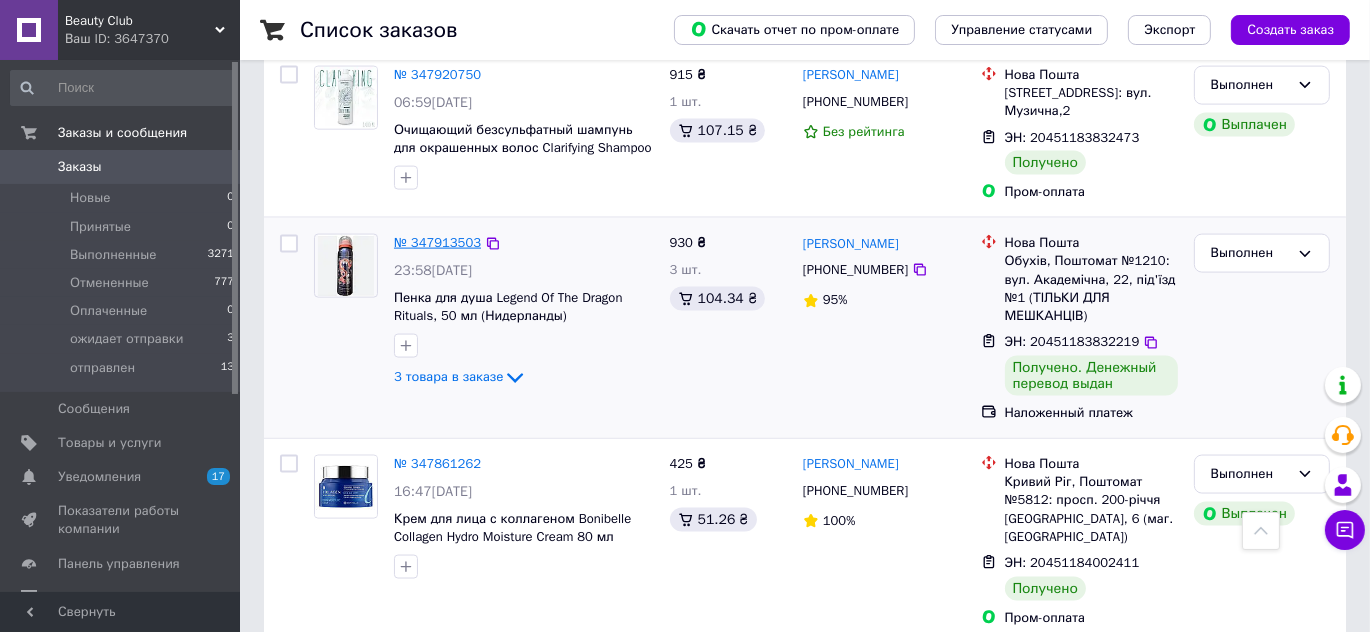 click on "№ 347913503" at bounding box center (437, 242) 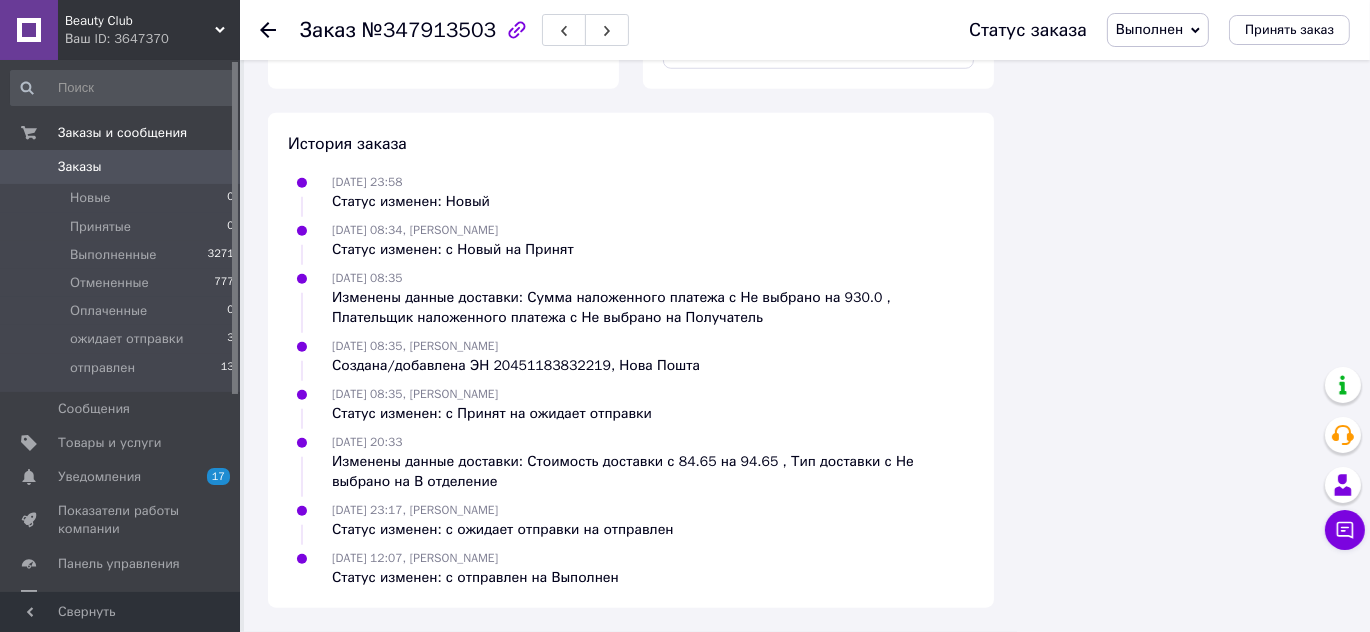 scroll, scrollTop: 2304, scrollLeft: 0, axis: vertical 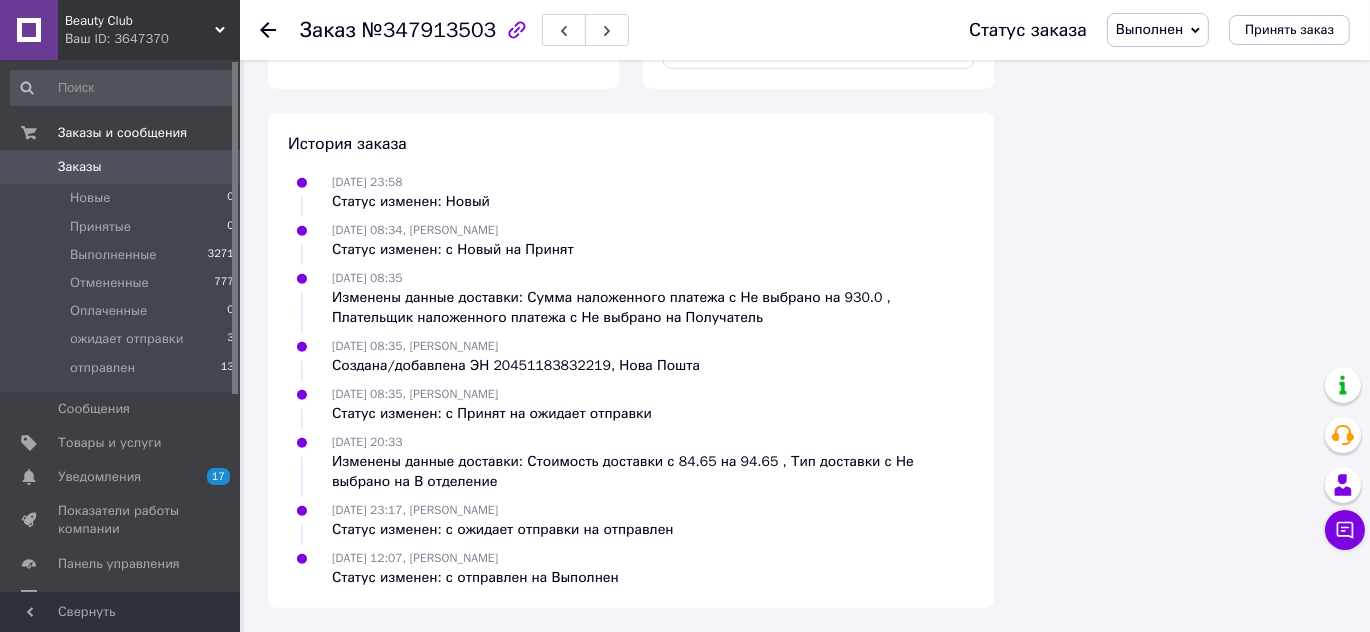 click on "Заказ №347913503 Статус заказа Выполнен Принят Отменен Оплаченный ожидает отправки отправлен Принять заказ" at bounding box center (805, 30) 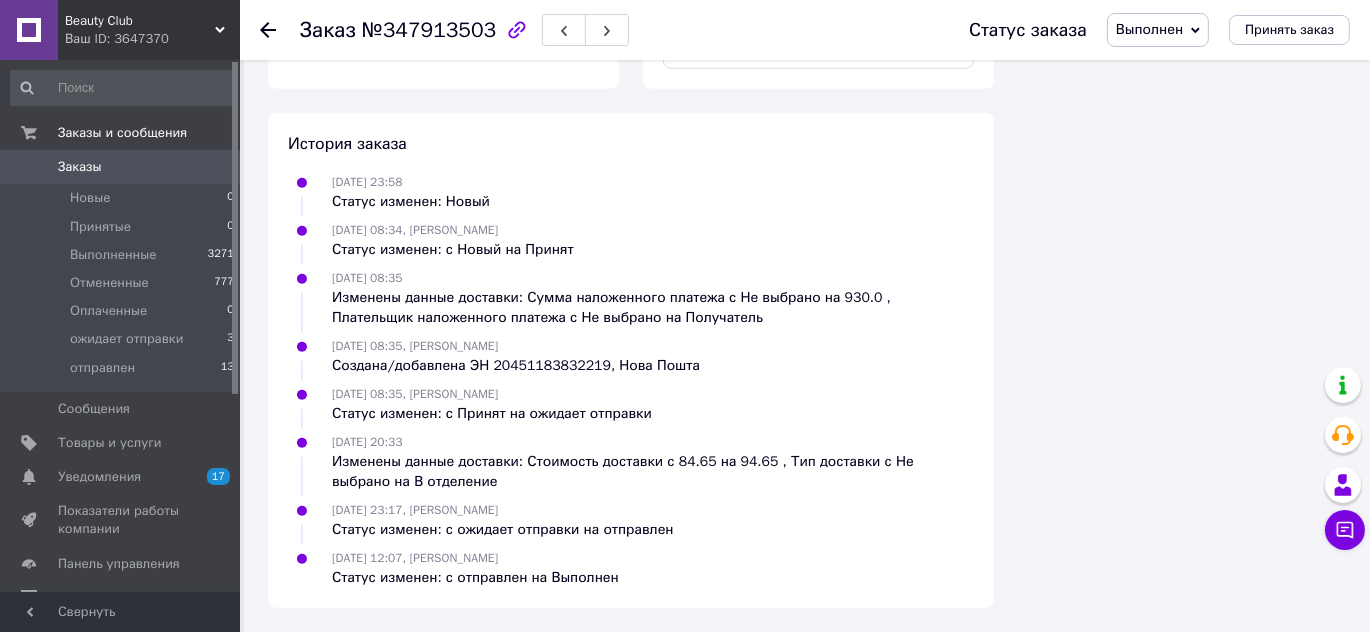 click 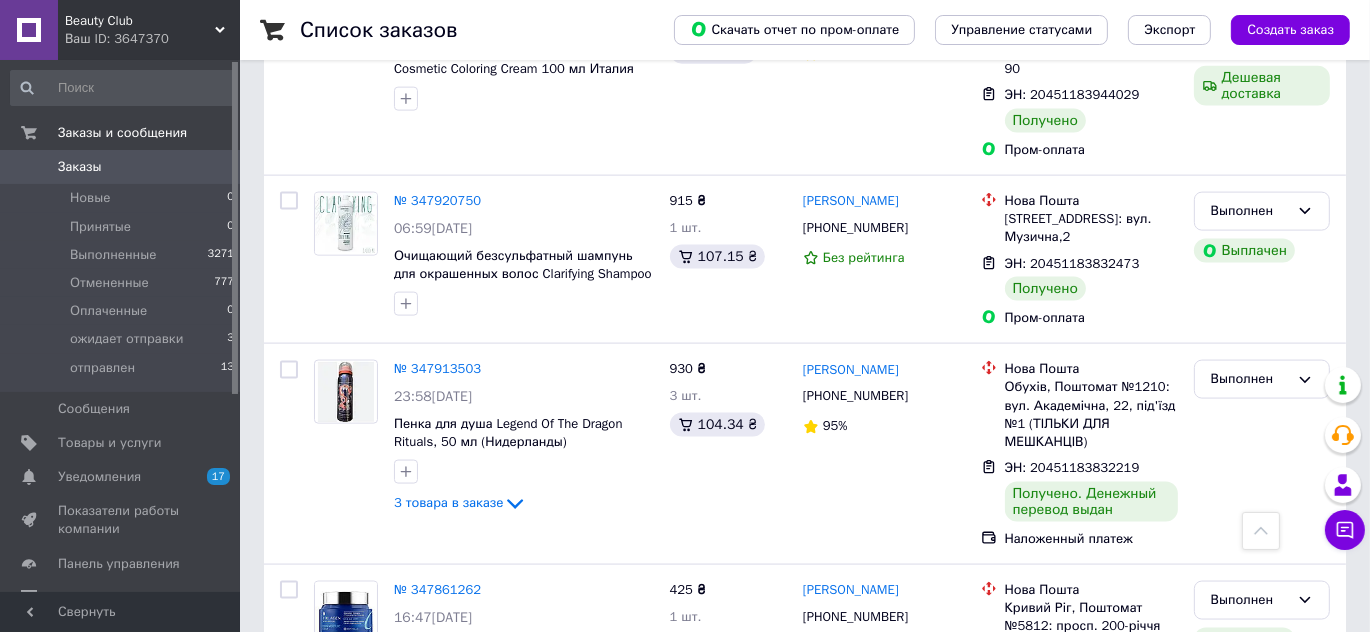 scroll, scrollTop: 2636, scrollLeft: 0, axis: vertical 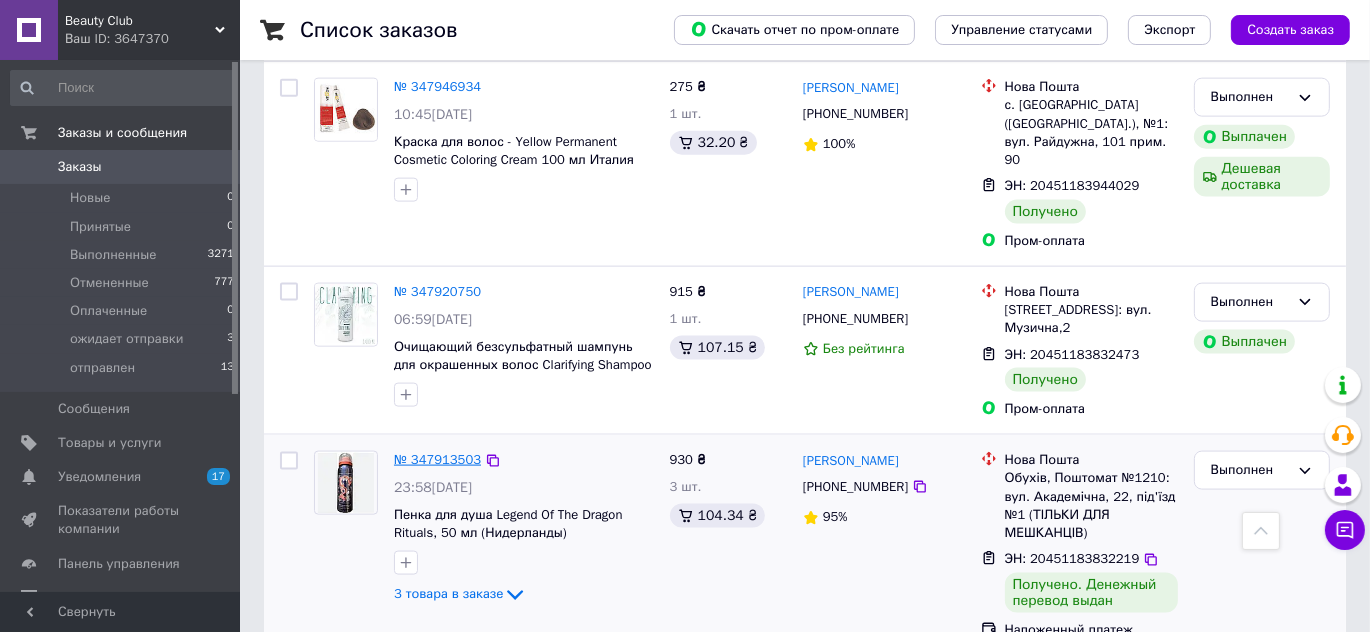 click on "№ 347913503" at bounding box center [437, 459] 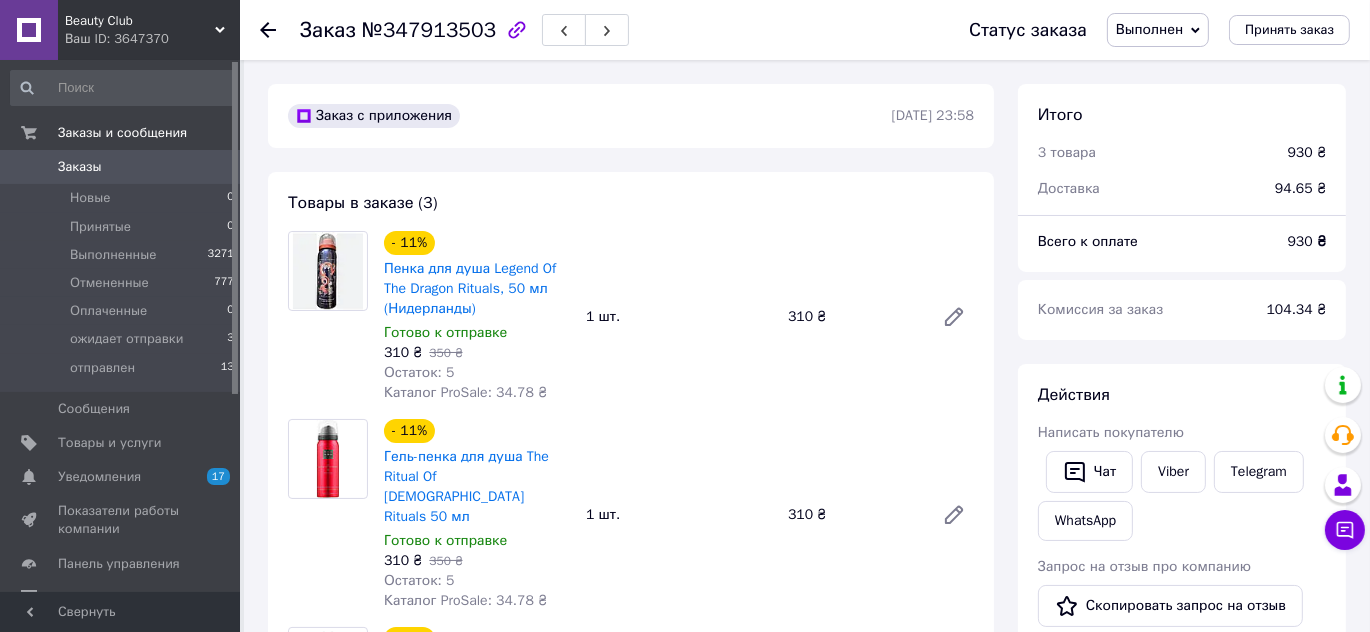 scroll, scrollTop: 272, scrollLeft: 0, axis: vertical 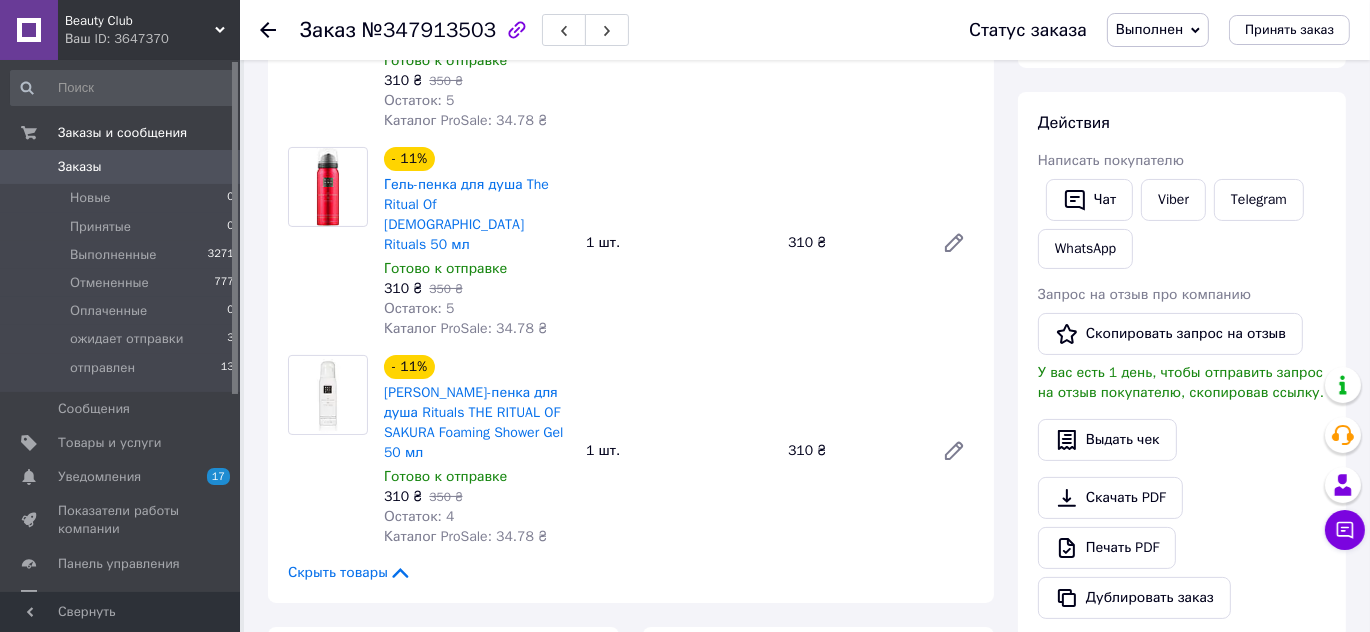 click 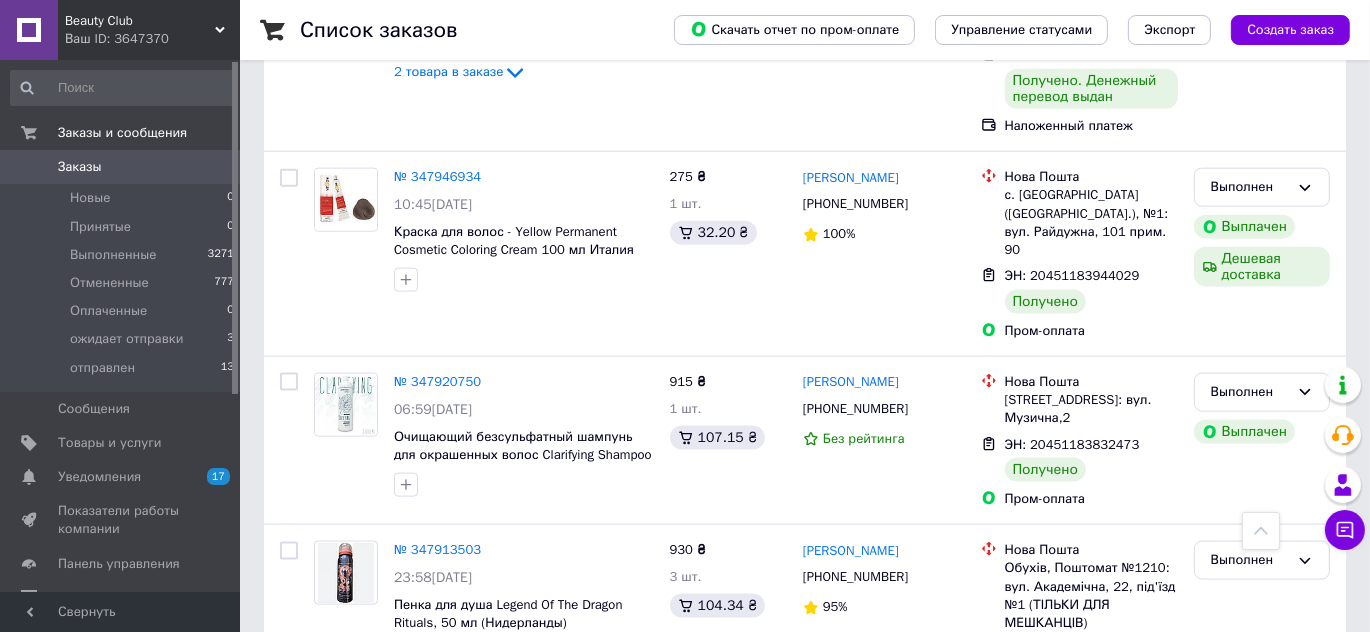 scroll, scrollTop: 2545, scrollLeft: 0, axis: vertical 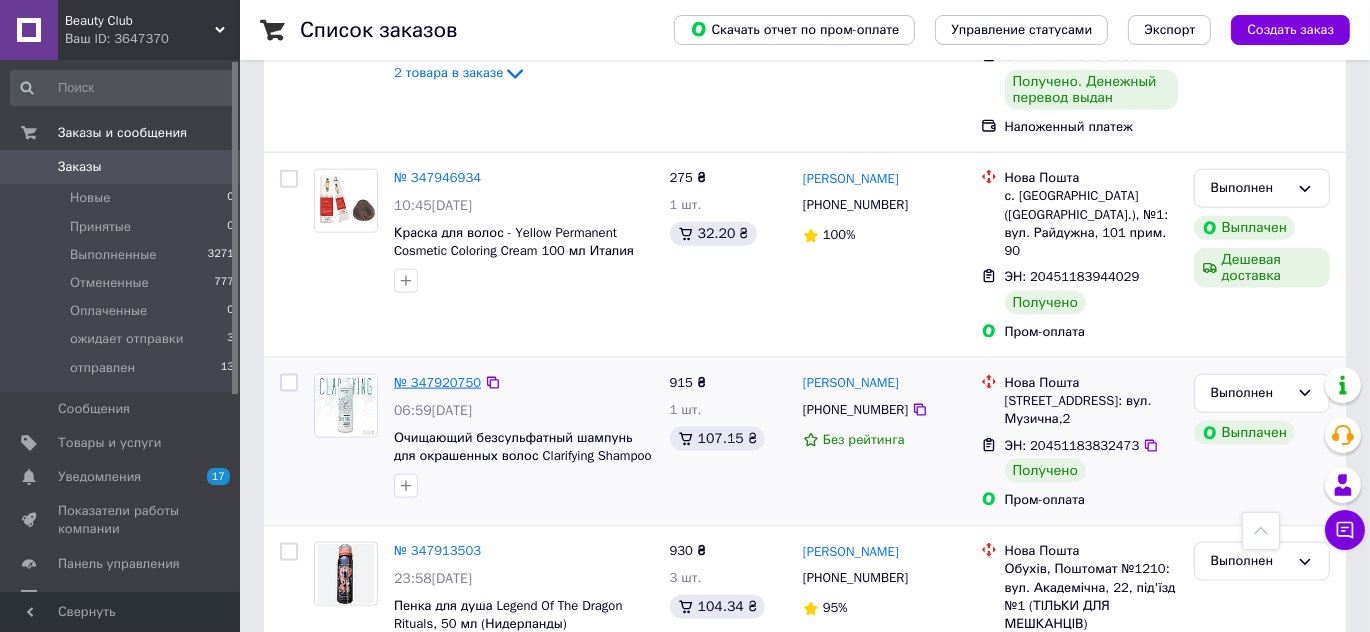 click on "№ 347920750" at bounding box center [437, 382] 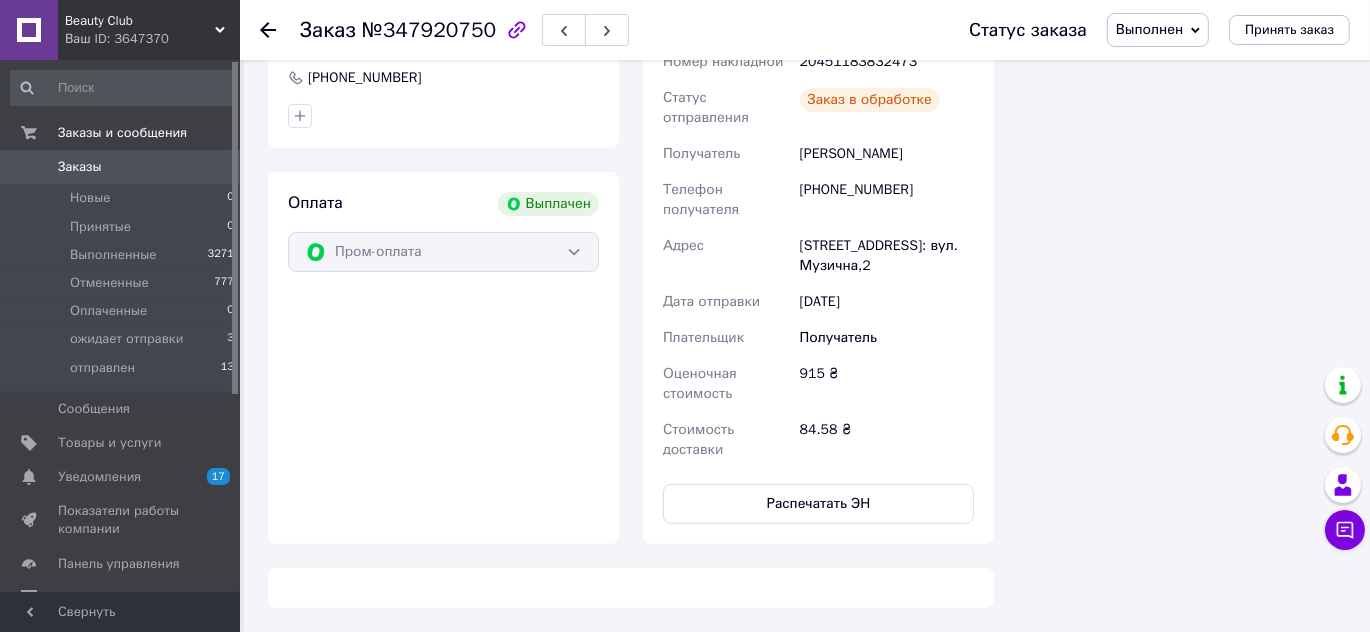 scroll, scrollTop: 1403, scrollLeft: 0, axis: vertical 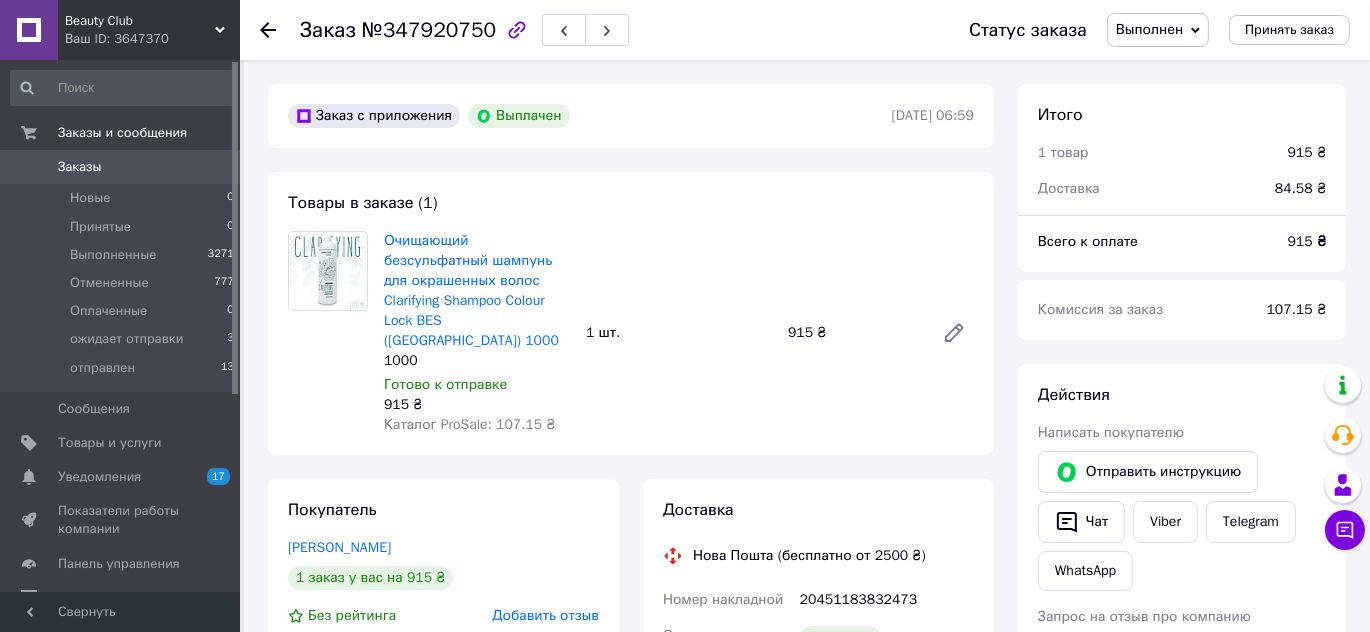 click 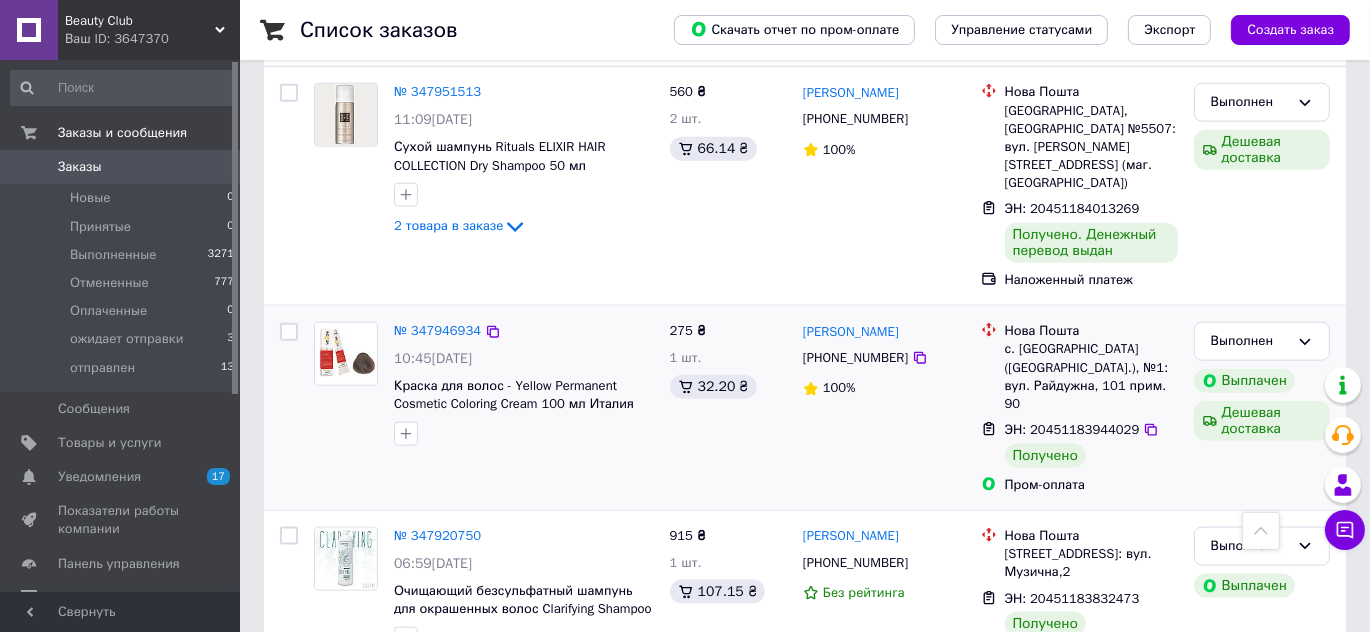 scroll, scrollTop: 2272, scrollLeft: 0, axis: vertical 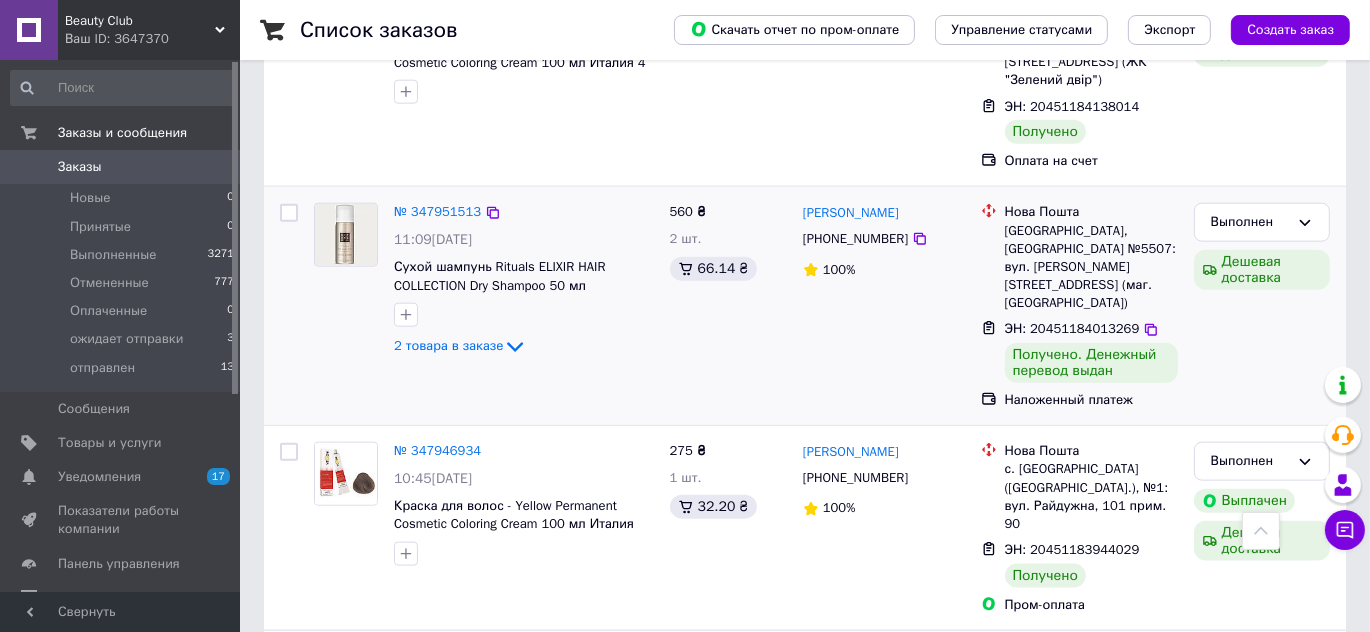 click on "№ 347951513" at bounding box center [437, 212] 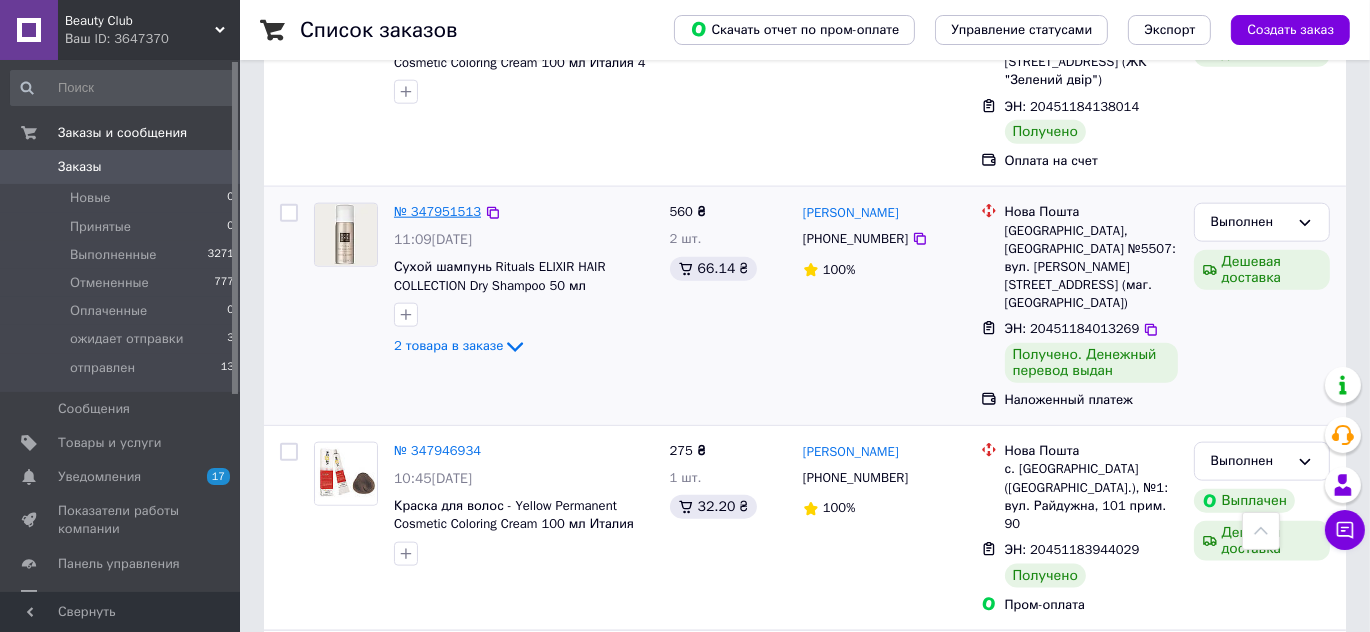click on "№ 347951513" at bounding box center (437, 211) 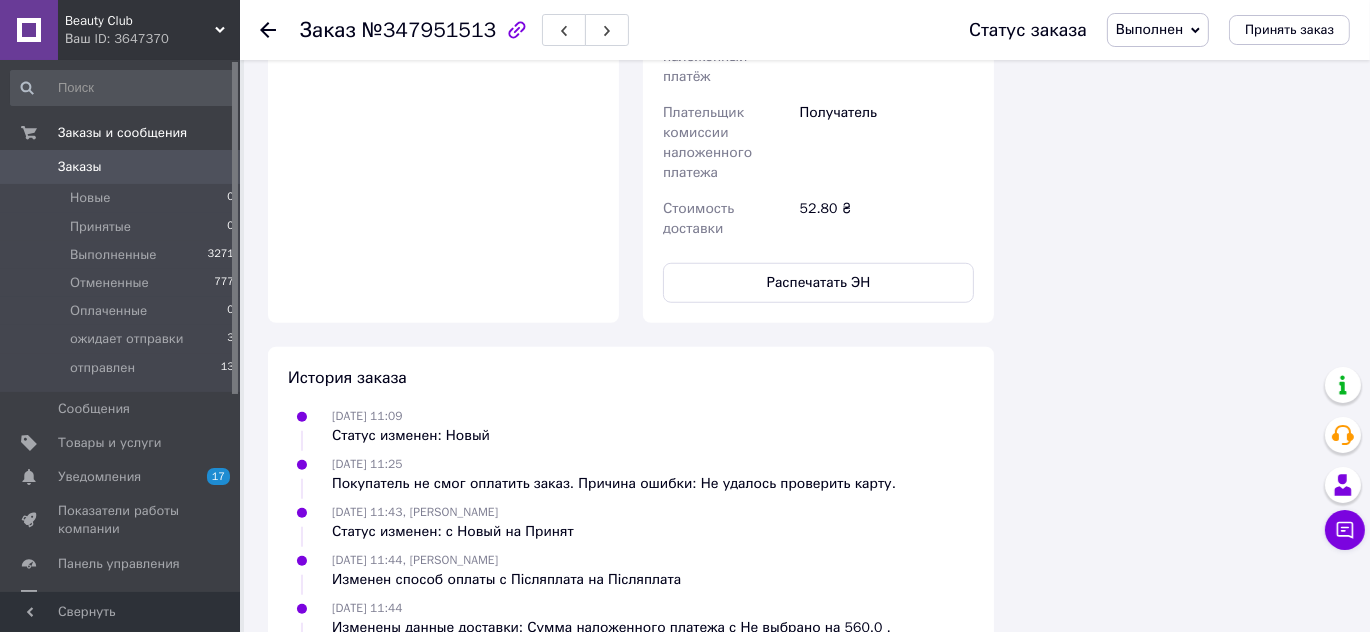 scroll, scrollTop: 1552, scrollLeft: 0, axis: vertical 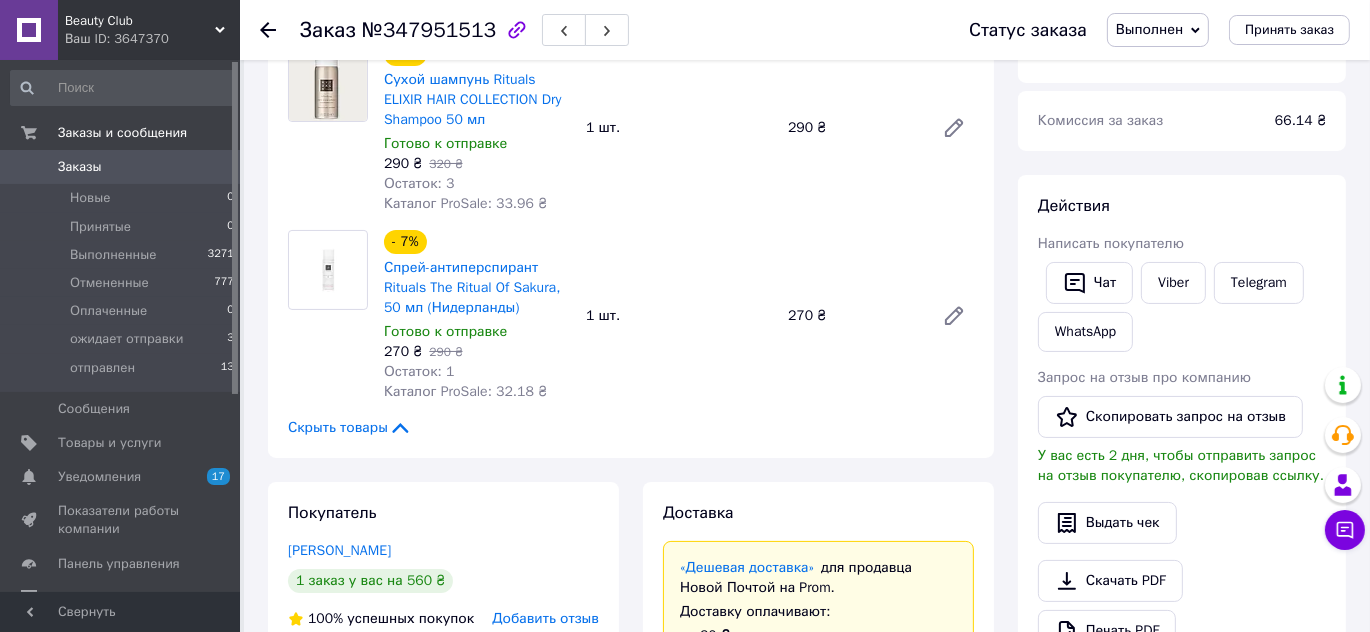 click 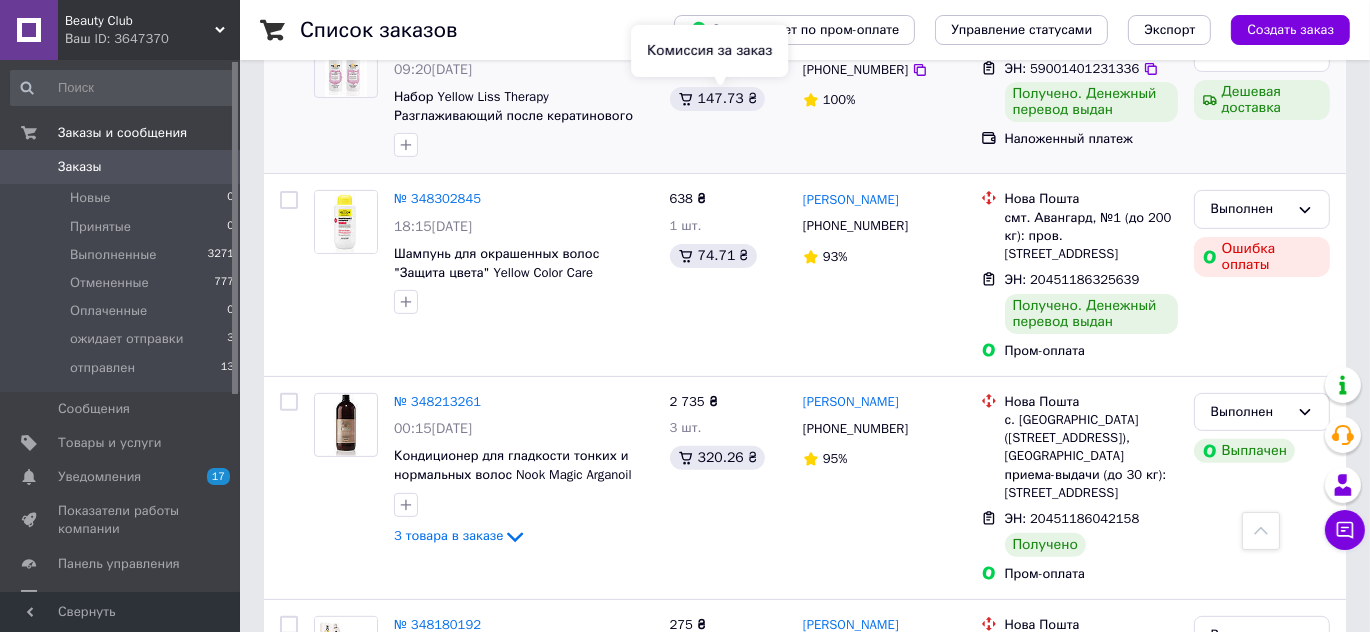 scroll, scrollTop: 454, scrollLeft: 0, axis: vertical 